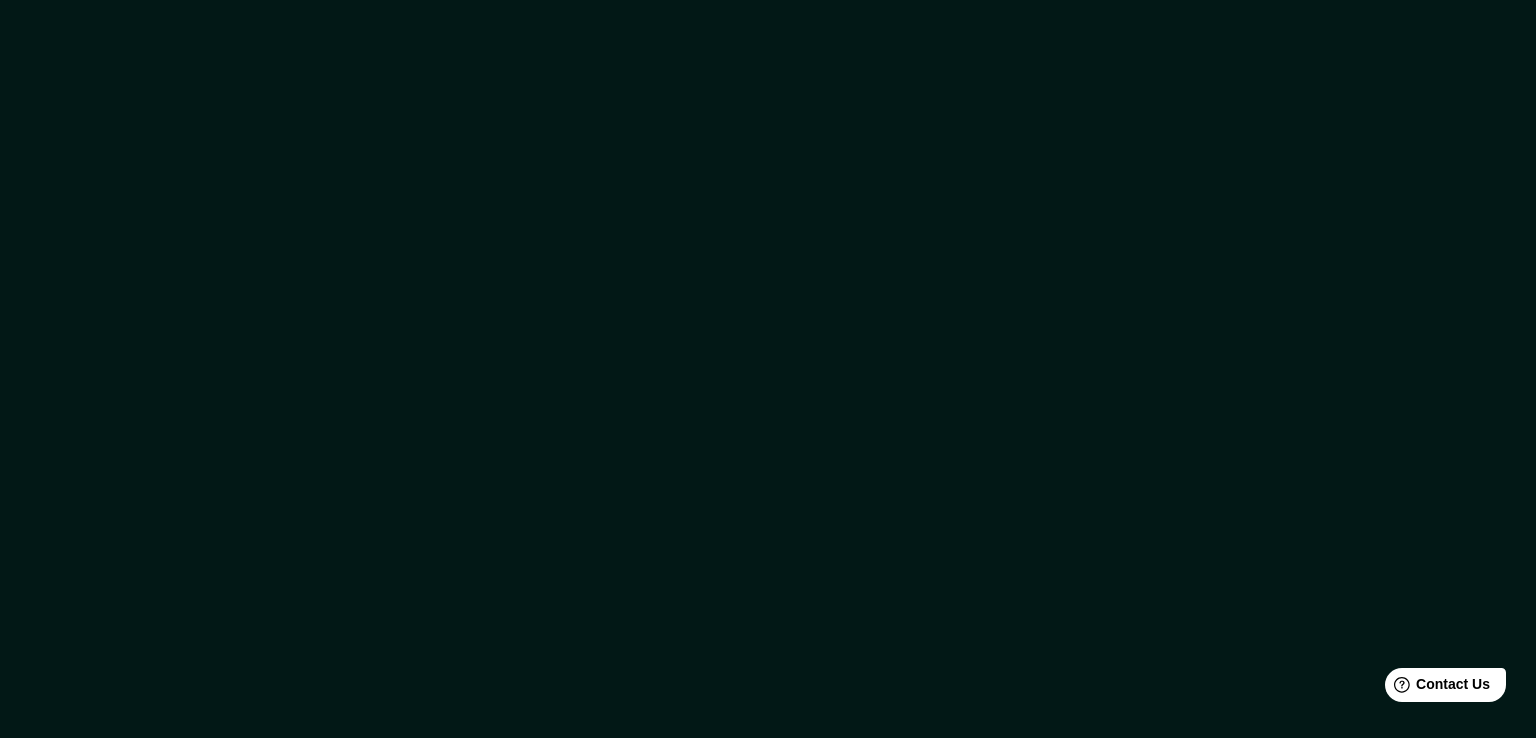 scroll, scrollTop: 0, scrollLeft: 0, axis: both 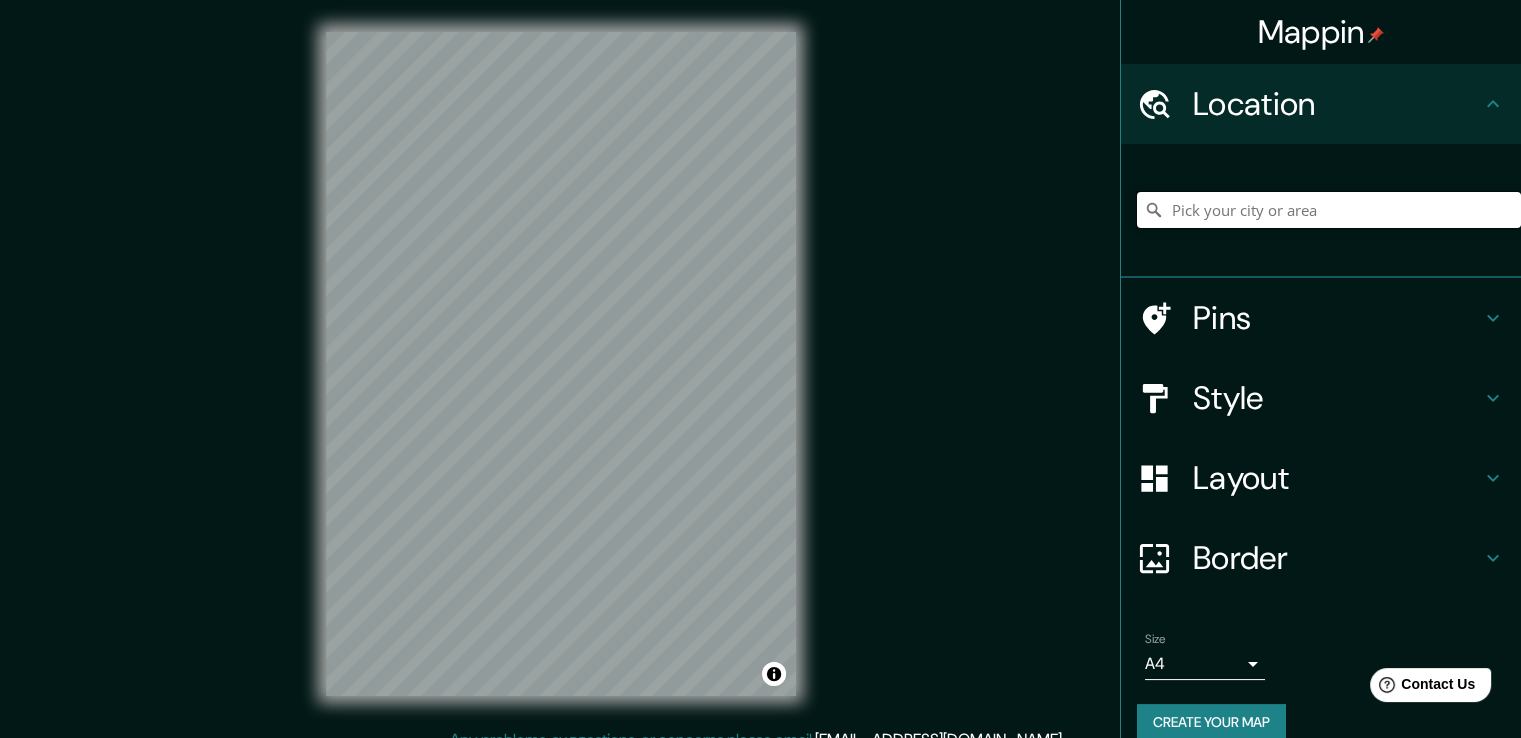 click at bounding box center (1329, 210) 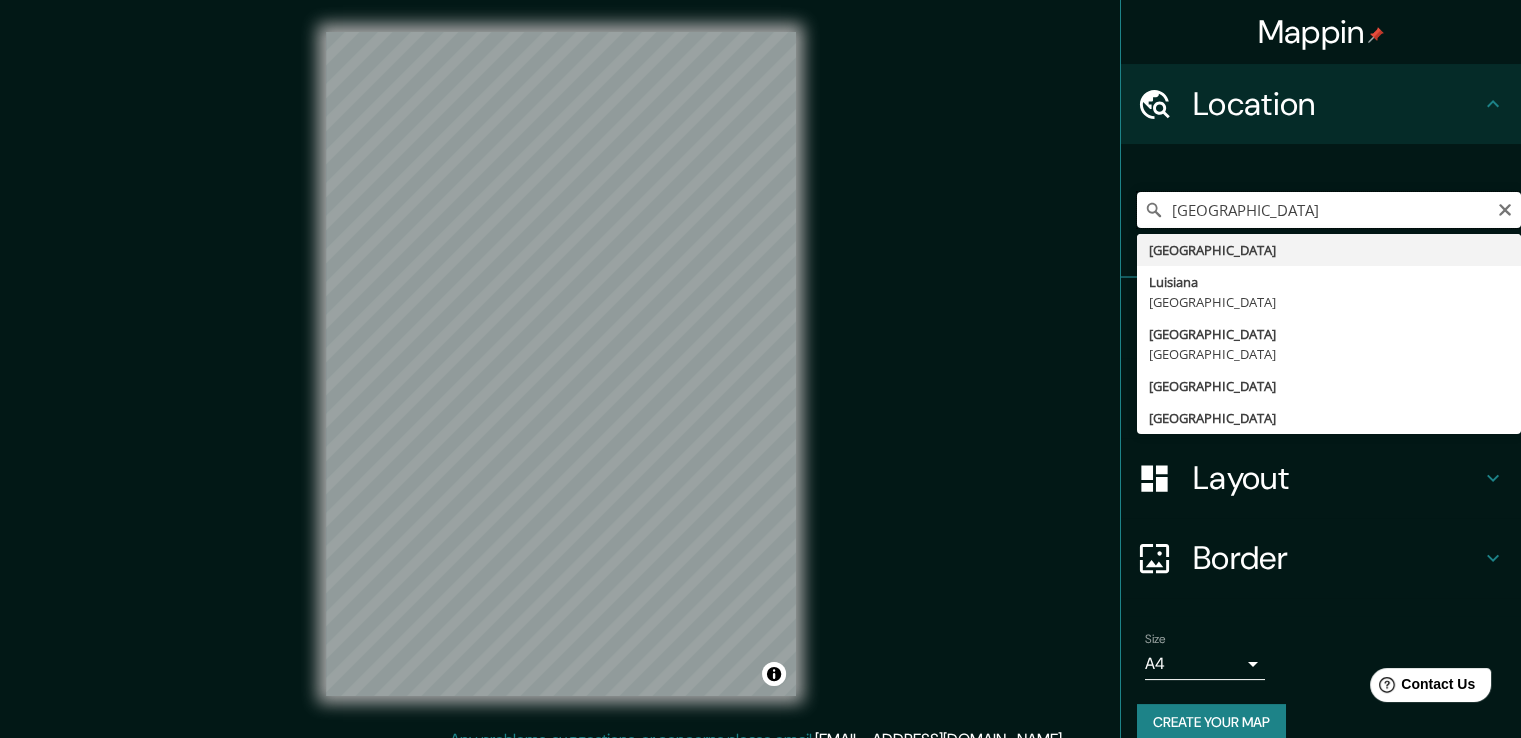 scroll, scrollTop: 0, scrollLeft: 0, axis: both 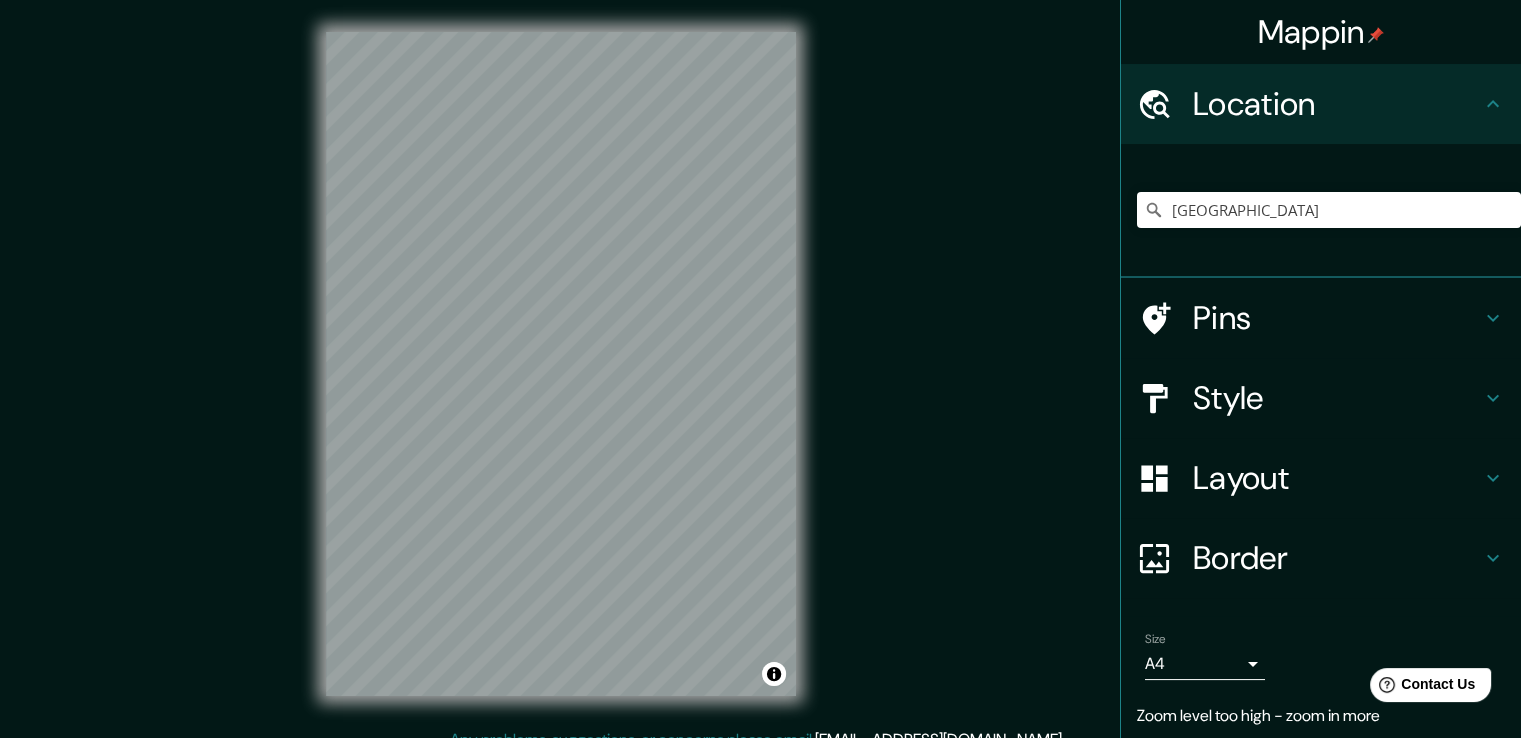 click on "Mappin Location [GEOGRAPHIC_DATA] [GEOGRAPHIC_DATA] [GEOGRAPHIC_DATA]  [GEOGRAPHIC_DATA] [GEOGRAPHIC_DATA]  [GEOGRAPHIC_DATA] [GEOGRAPHIC_DATA] [GEOGRAPHIC_DATA] Pins Style Layout Border Choose a border.  Hint : you can make layers of the frame opaque to create some cool effects. None Simple Transparent Fancy Size A4 single Zoom level too high - zoom in more Create your map © Mapbox   © OpenStreetMap   Improve this map Any problems, suggestions, or concerns please email    [EMAIL_ADDRESS][DOMAIN_NAME] . . ." at bounding box center (760, 380) 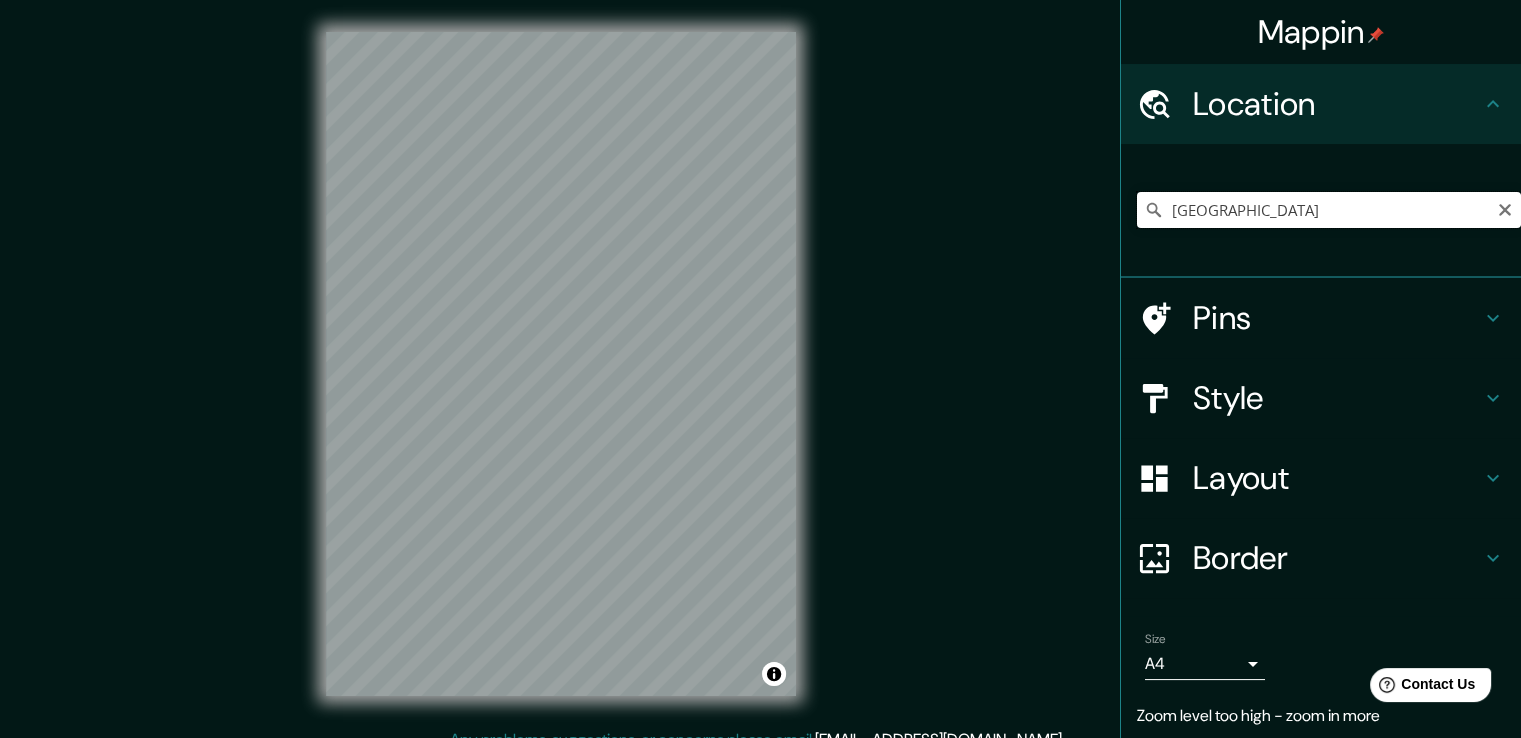 click on "[GEOGRAPHIC_DATA]" at bounding box center (1329, 210) 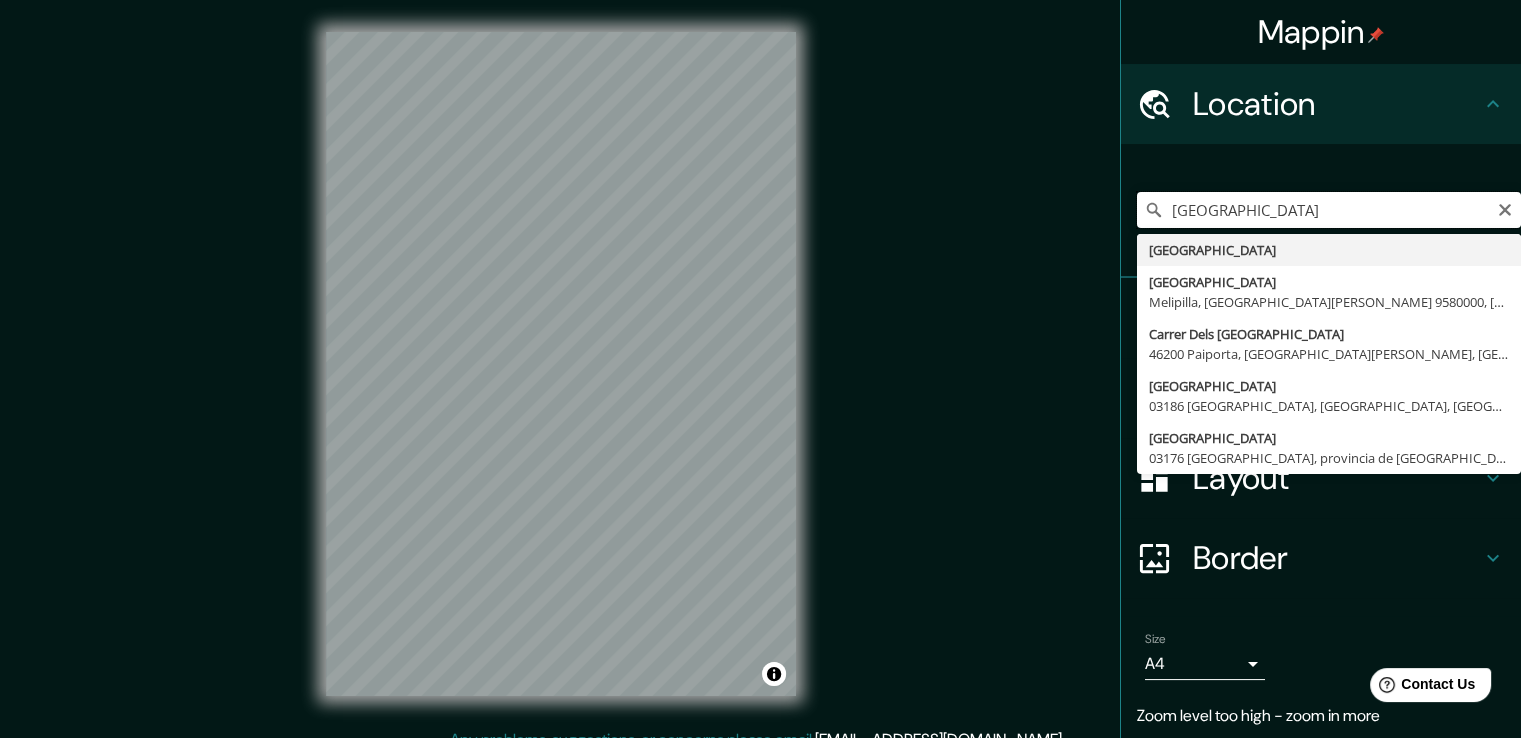 paste on "[GEOGRAPHIC_DATA] NO. COL. CONTRY LA SILLA,GPE, [GEOGRAPHIC_DATA]" 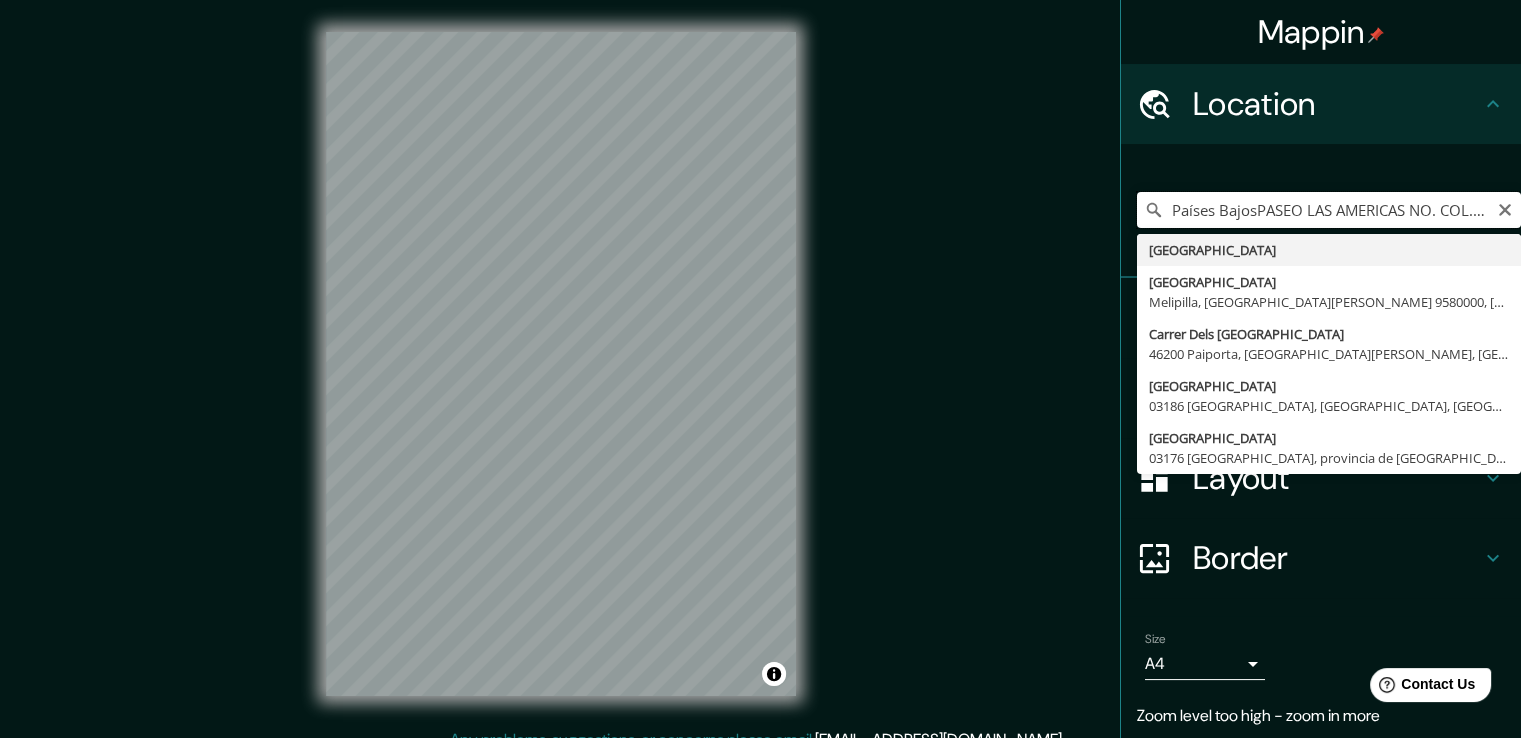 scroll, scrollTop: 0, scrollLeft: 175, axis: horizontal 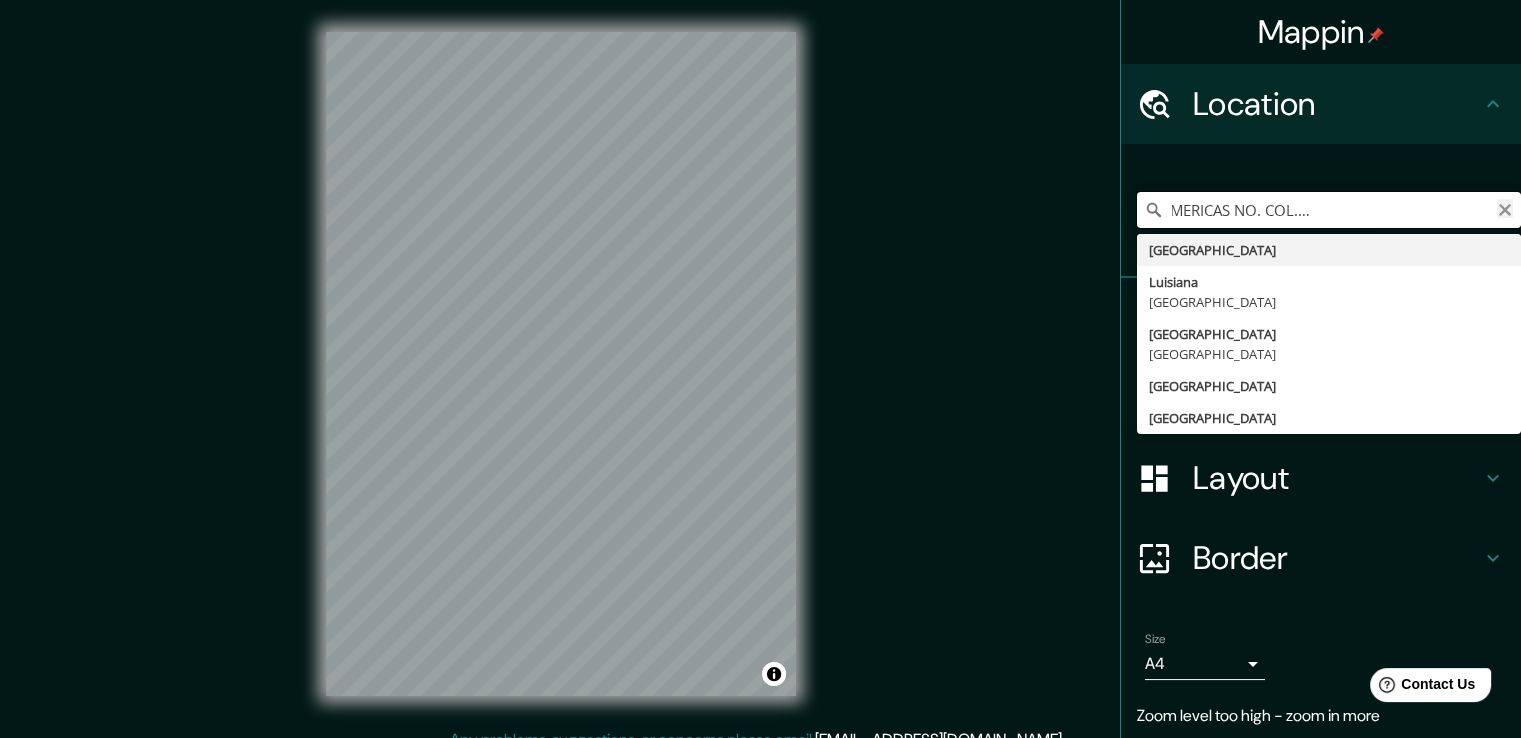 type on "Países BajosPASEO LAS AMERICAS NO. COL. CONTRY LA SILLA,GPE, [GEOGRAPHIC_DATA]" 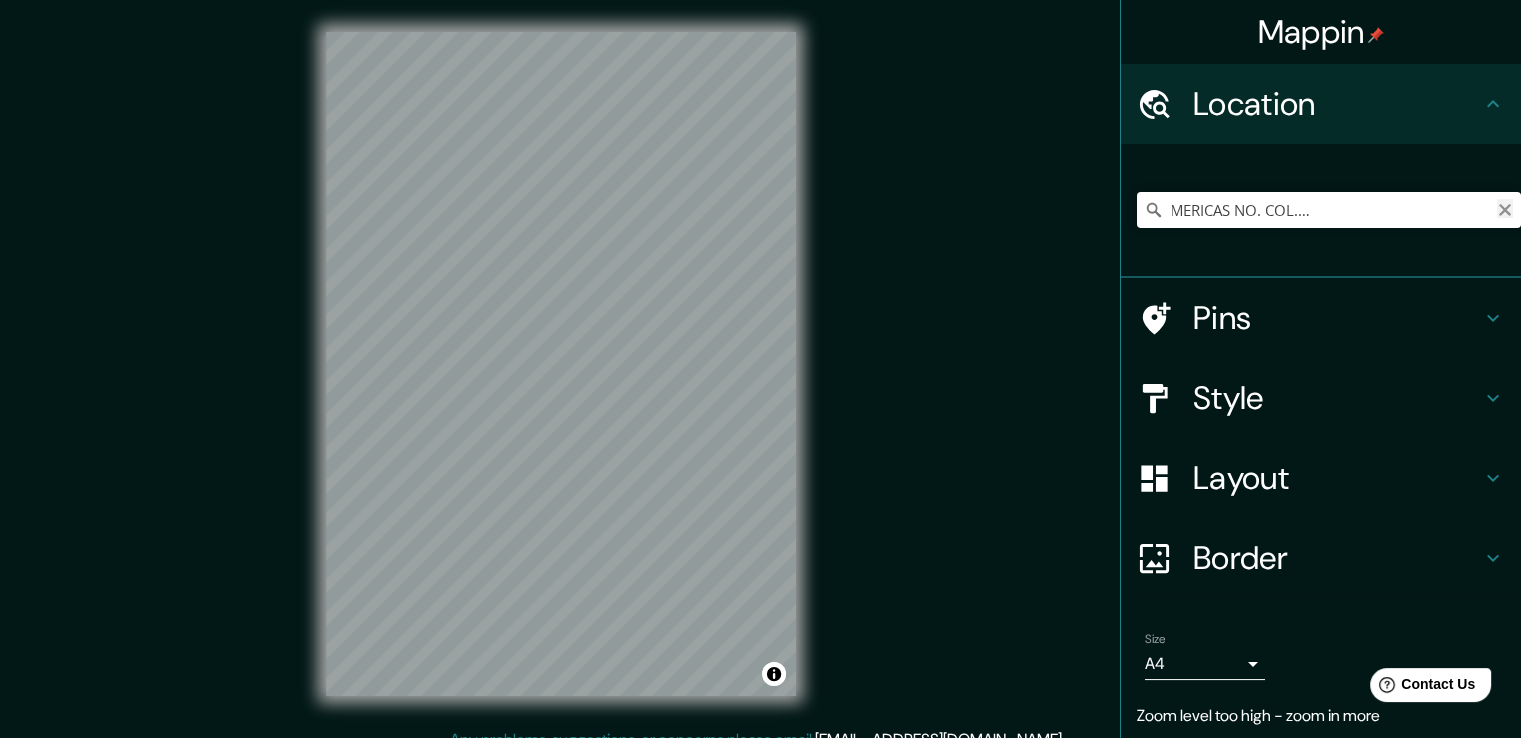 click 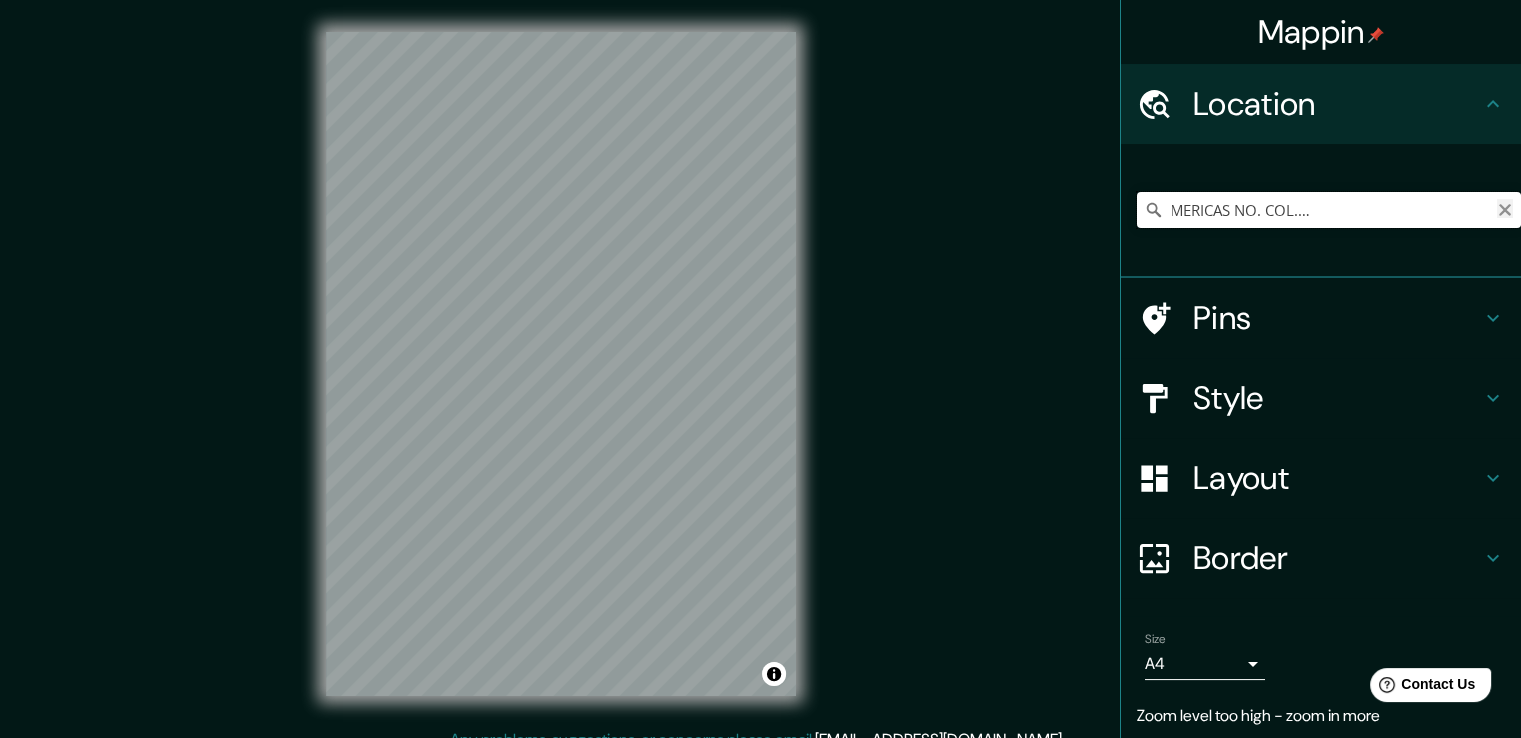 scroll, scrollTop: 0, scrollLeft: 0, axis: both 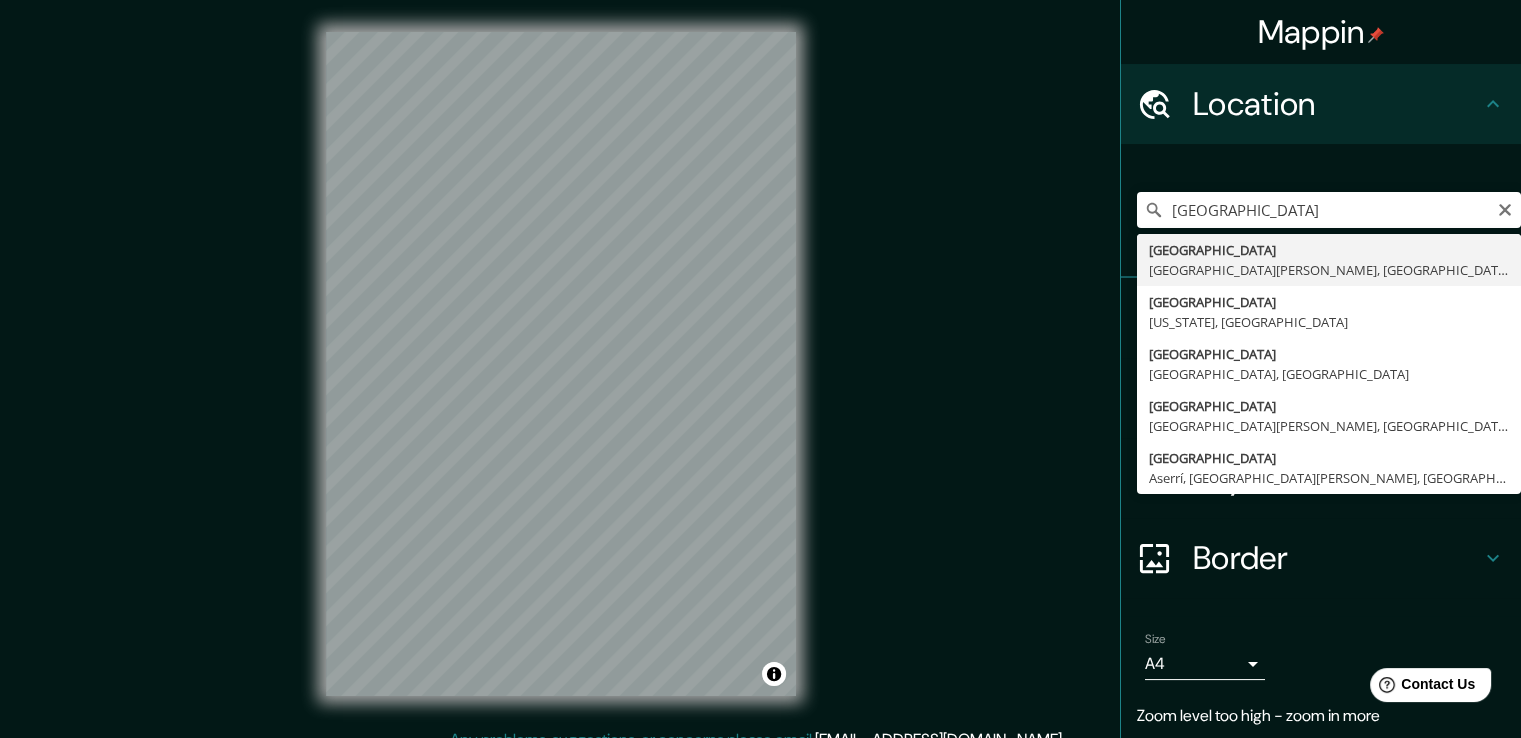 type on "[GEOGRAPHIC_DATA], [GEOGRAPHIC_DATA][PERSON_NAME], [GEOGRAPHIC_DATA]" 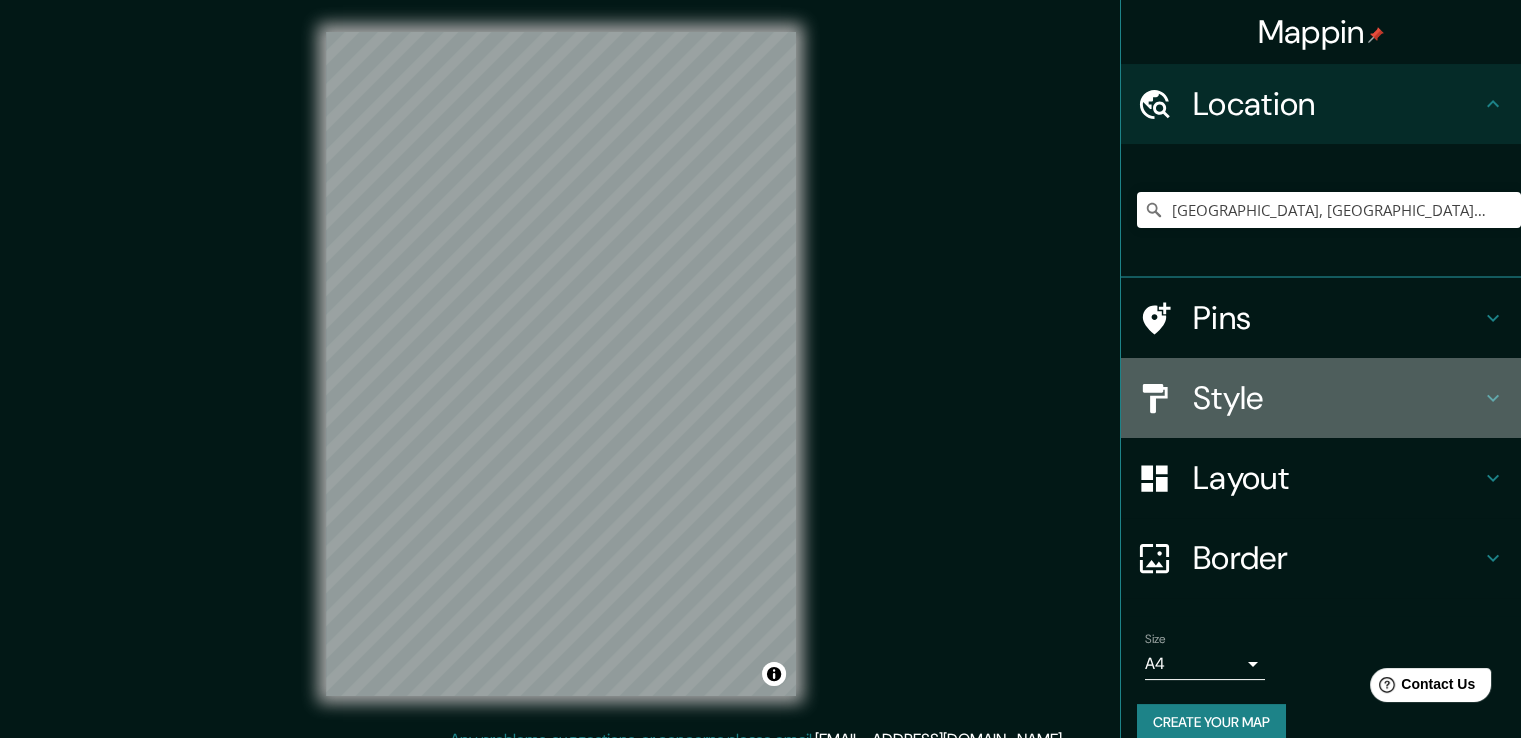 click 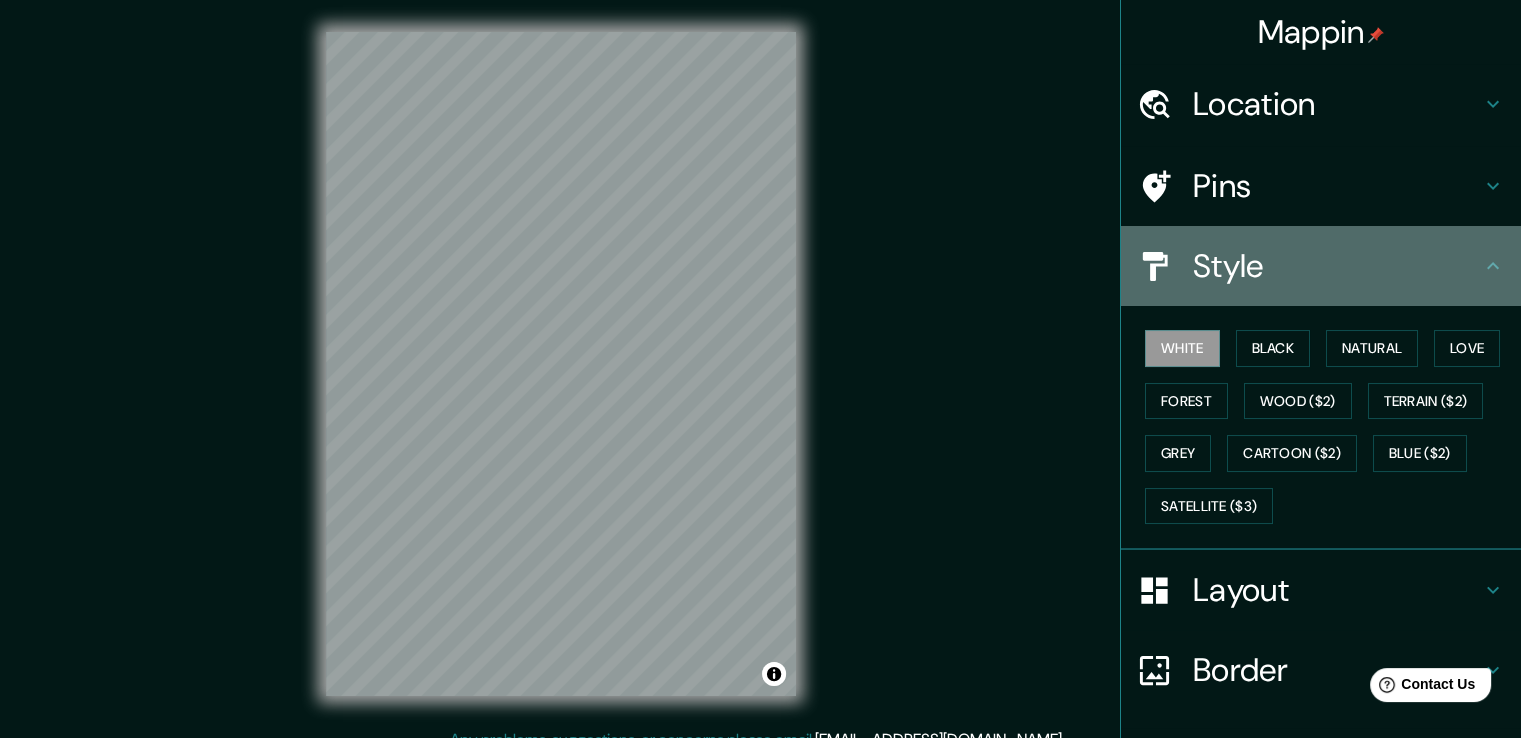 click 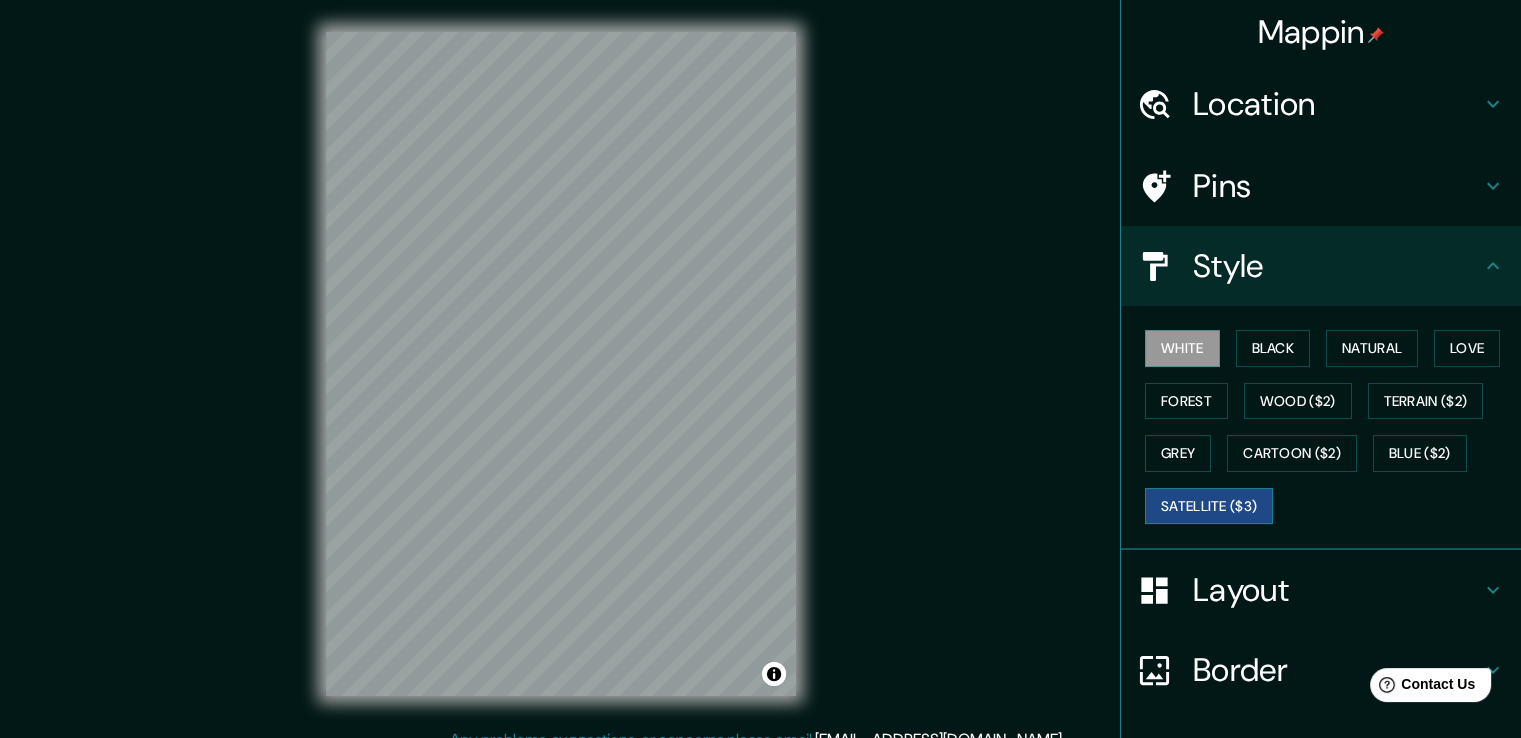 click on "Satellite ($3)" at bounding box center (1209, 506) 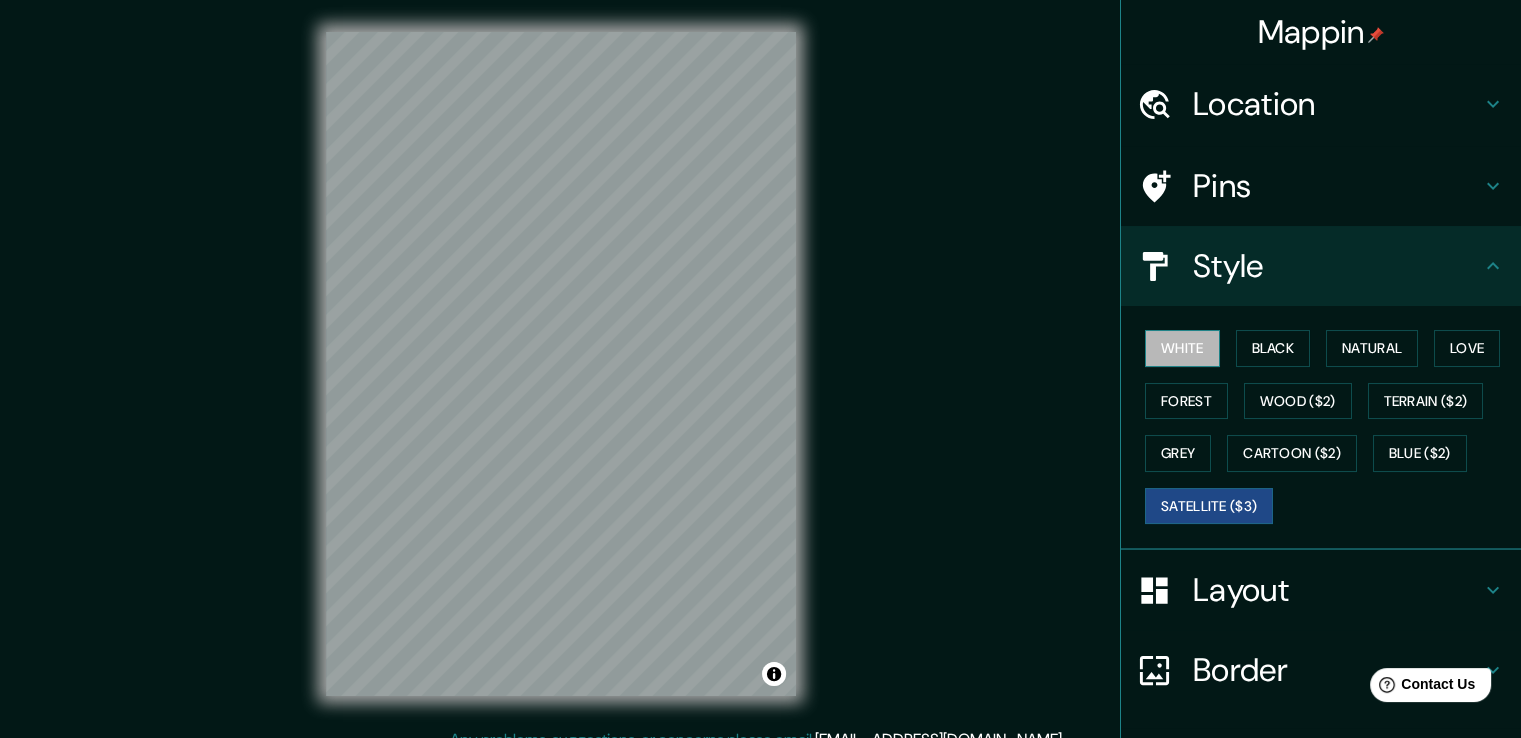 click on "White" at bounding box center (1182, 348) 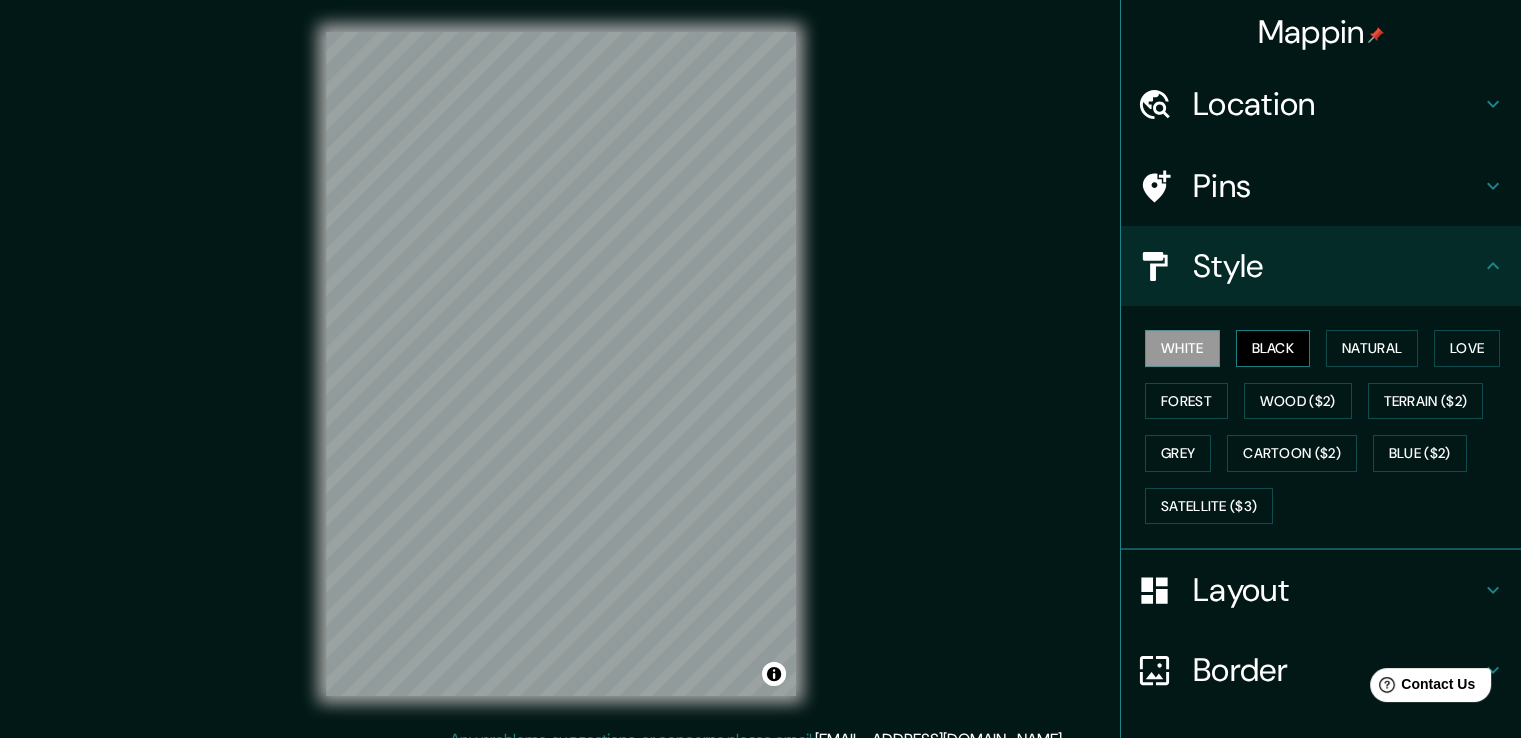 click on "Black" at bounding box center [1273, 348] 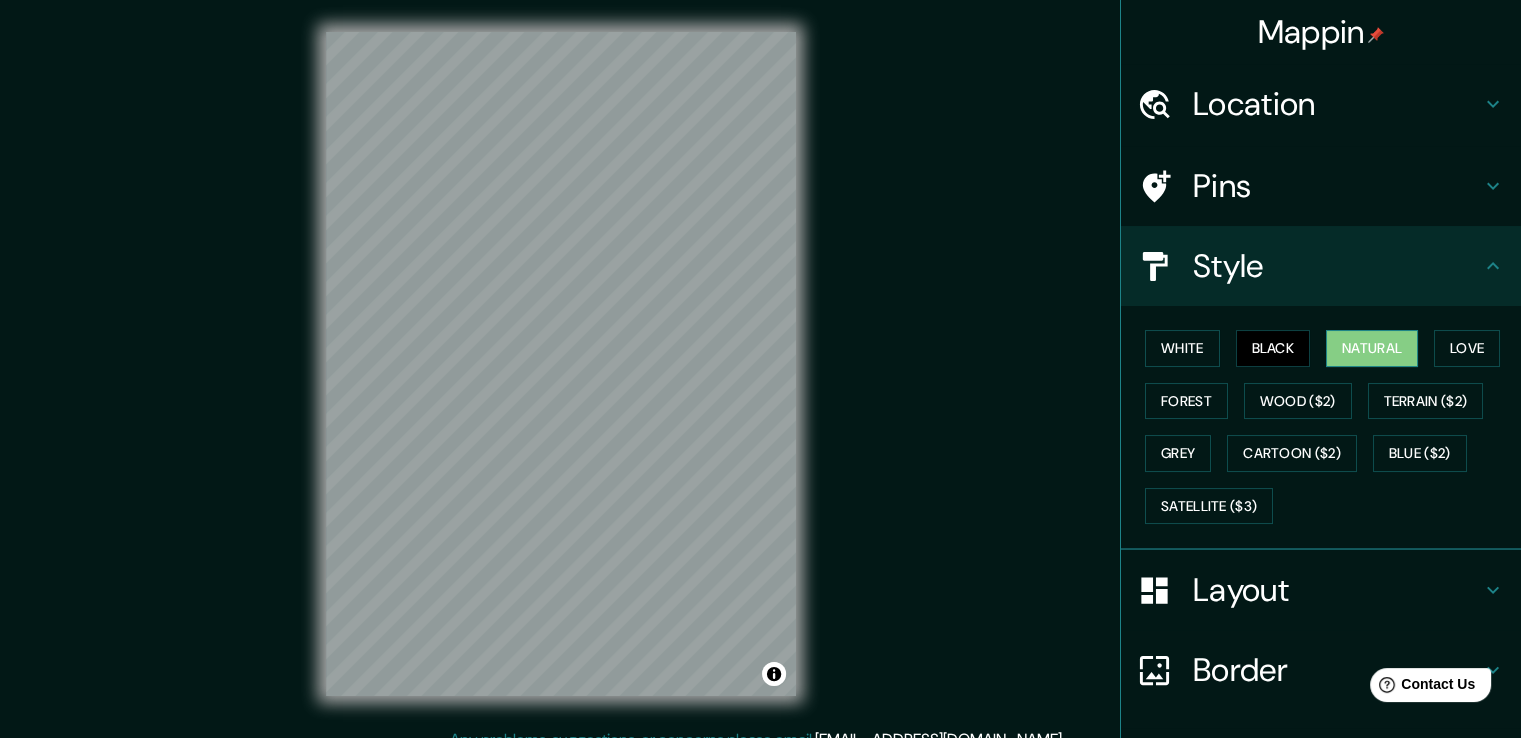 click on "Natural" at bounding box center [1372, 348] 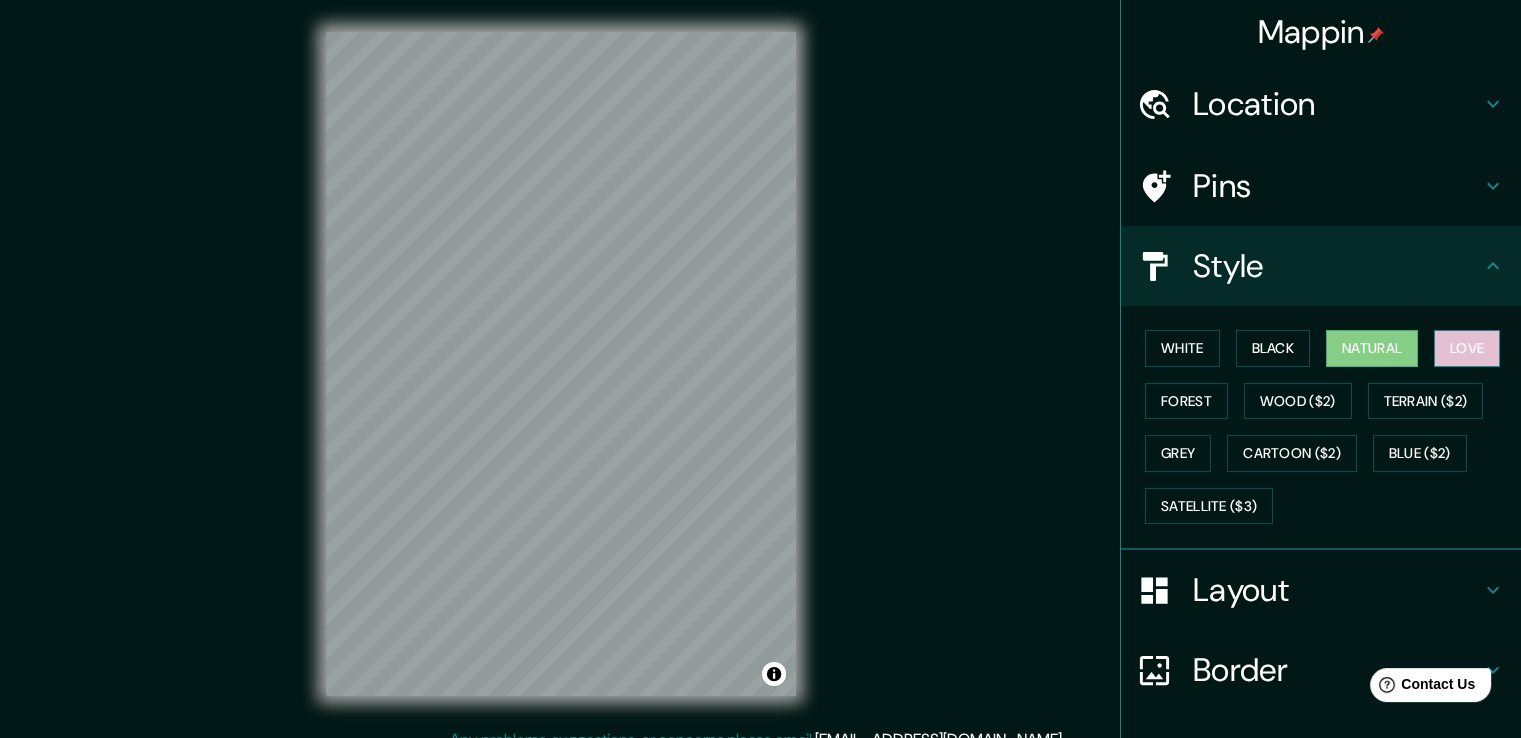 click on "Love" at bounding box center (1467, 348) 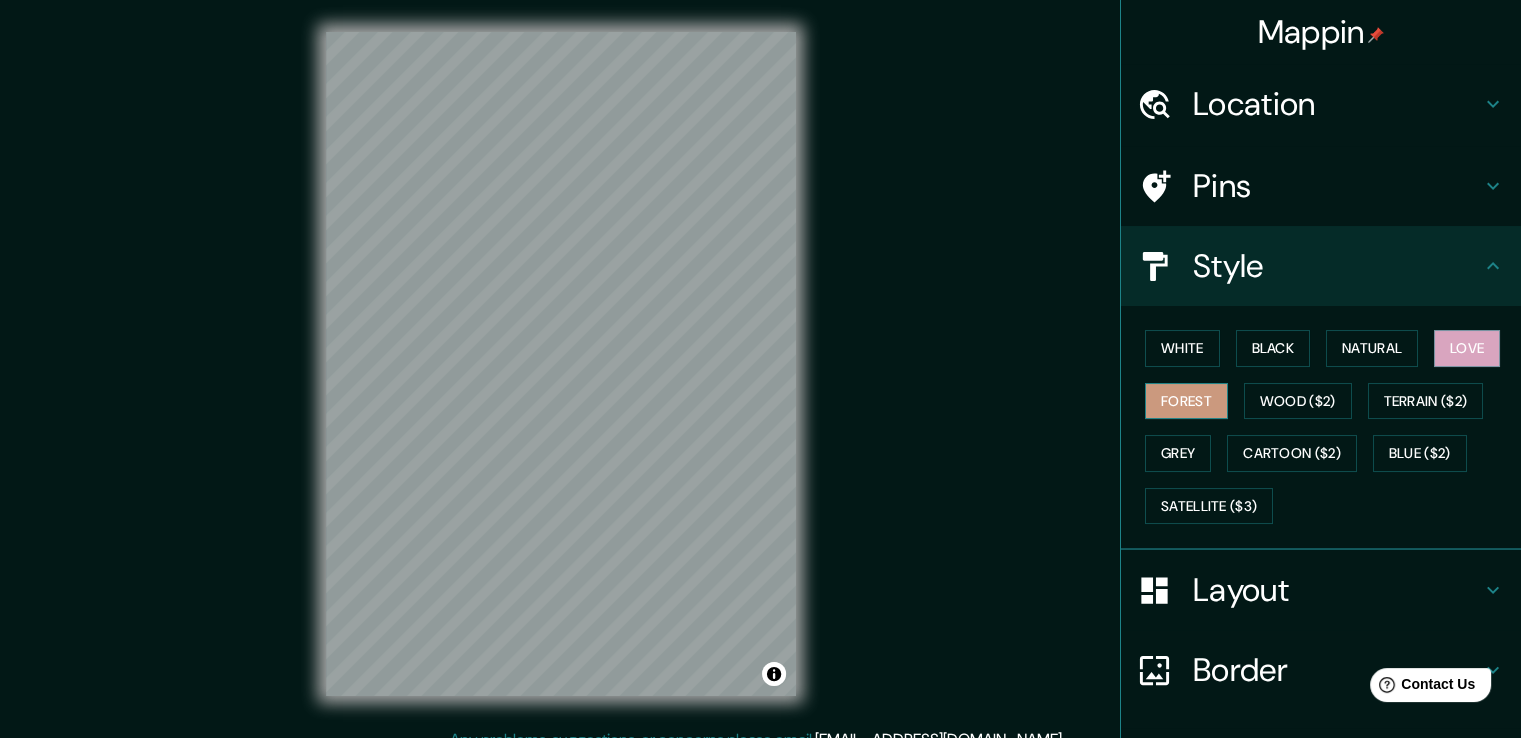 click on "Forest" at bounding box center [1186, 401] 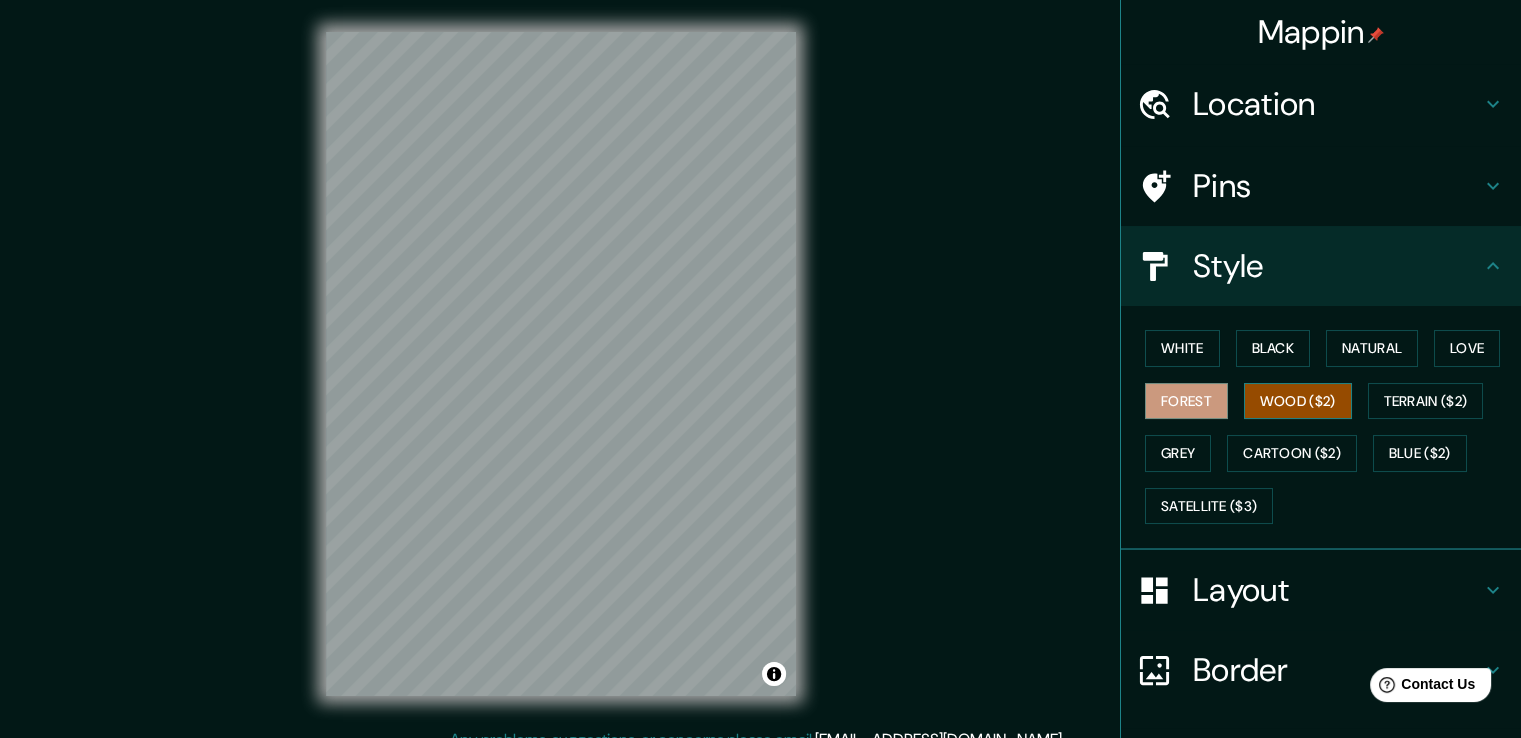 click on "Wood ($2)" at bounding box center [1298, 401] 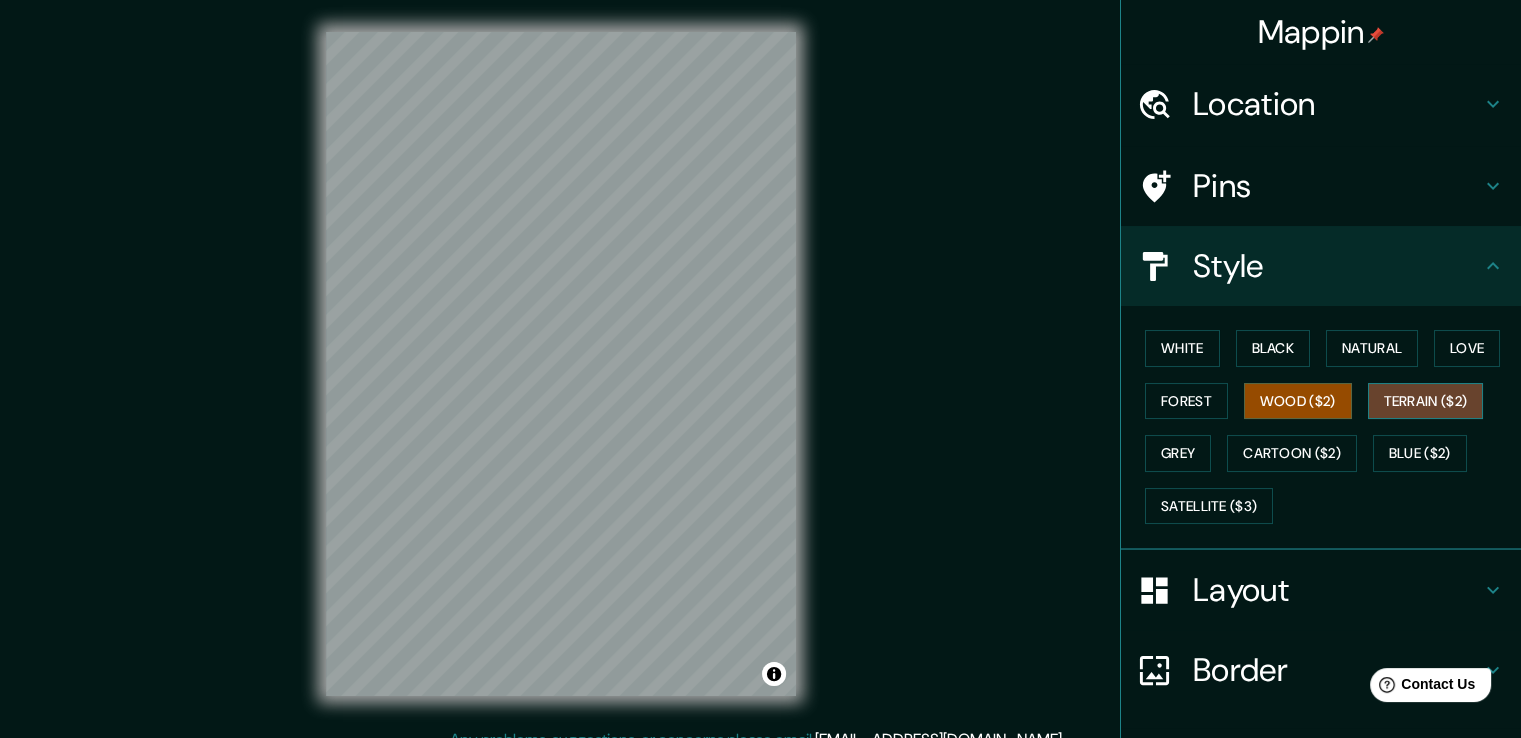 click on "Terrain ($2)" at bounding box center [1426, 401] 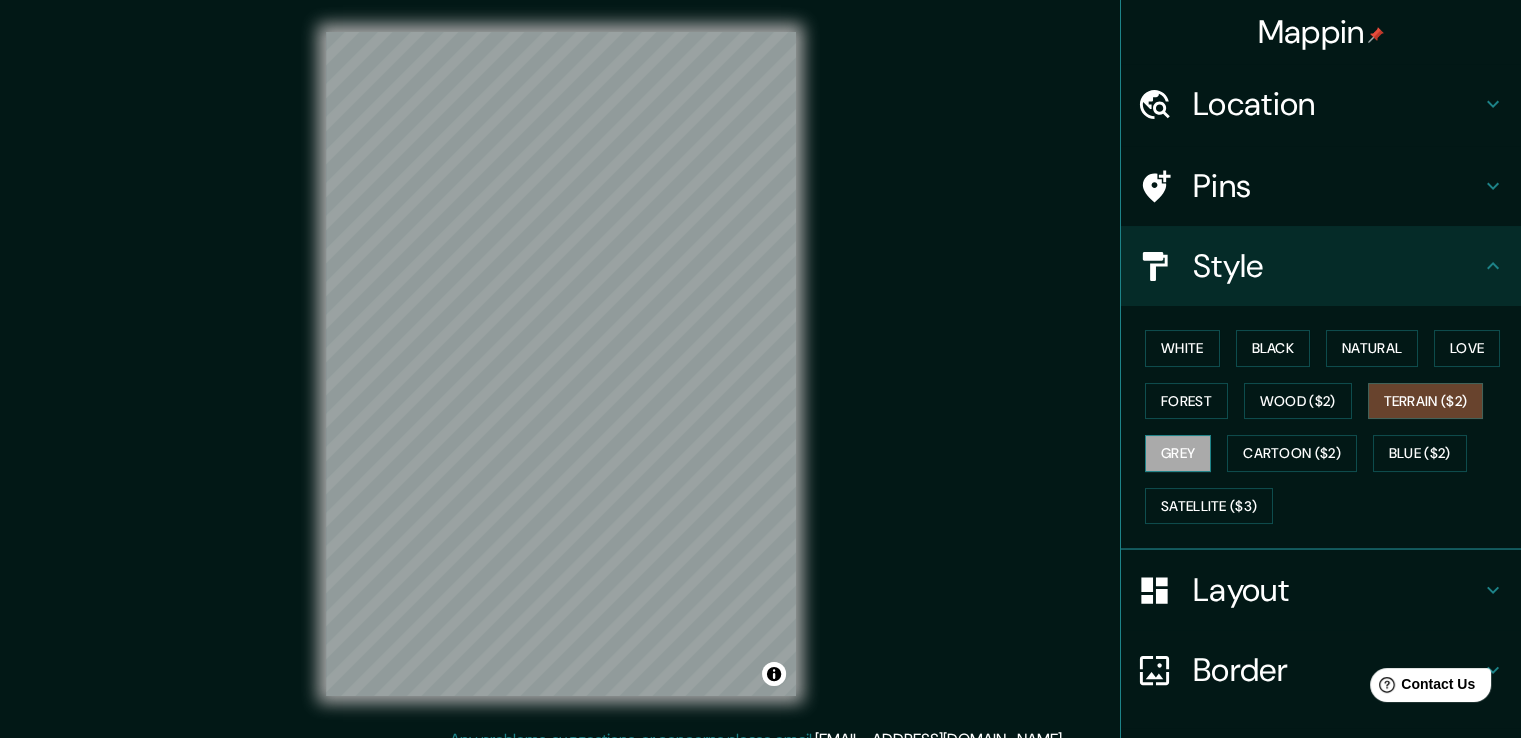 click on "Grey" at bounding box center (1178, 453) 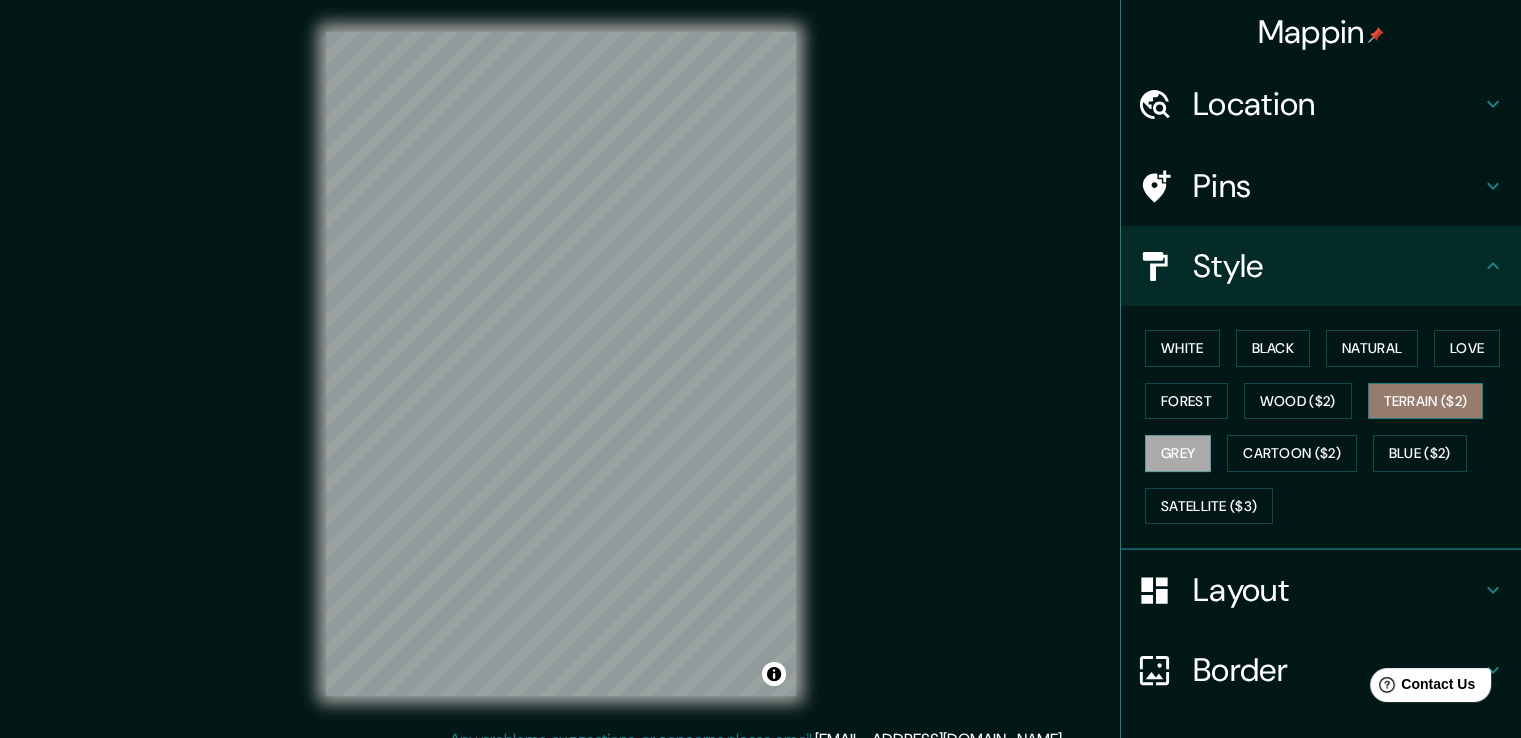 click on "Terrain ($2)" at bounding box center (1426, 401) 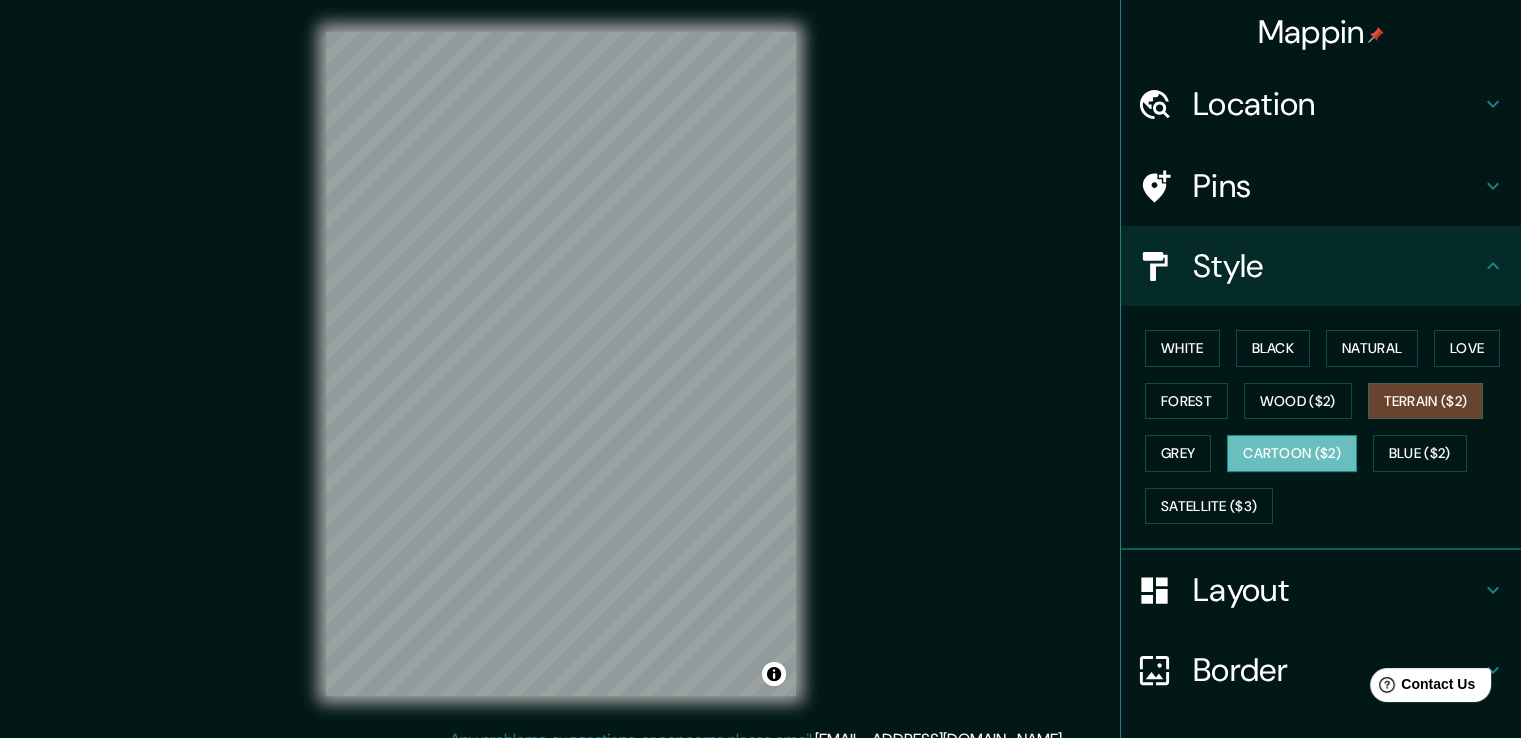 click on "Cartoon ($2)" at bounding box center (1292, 453) 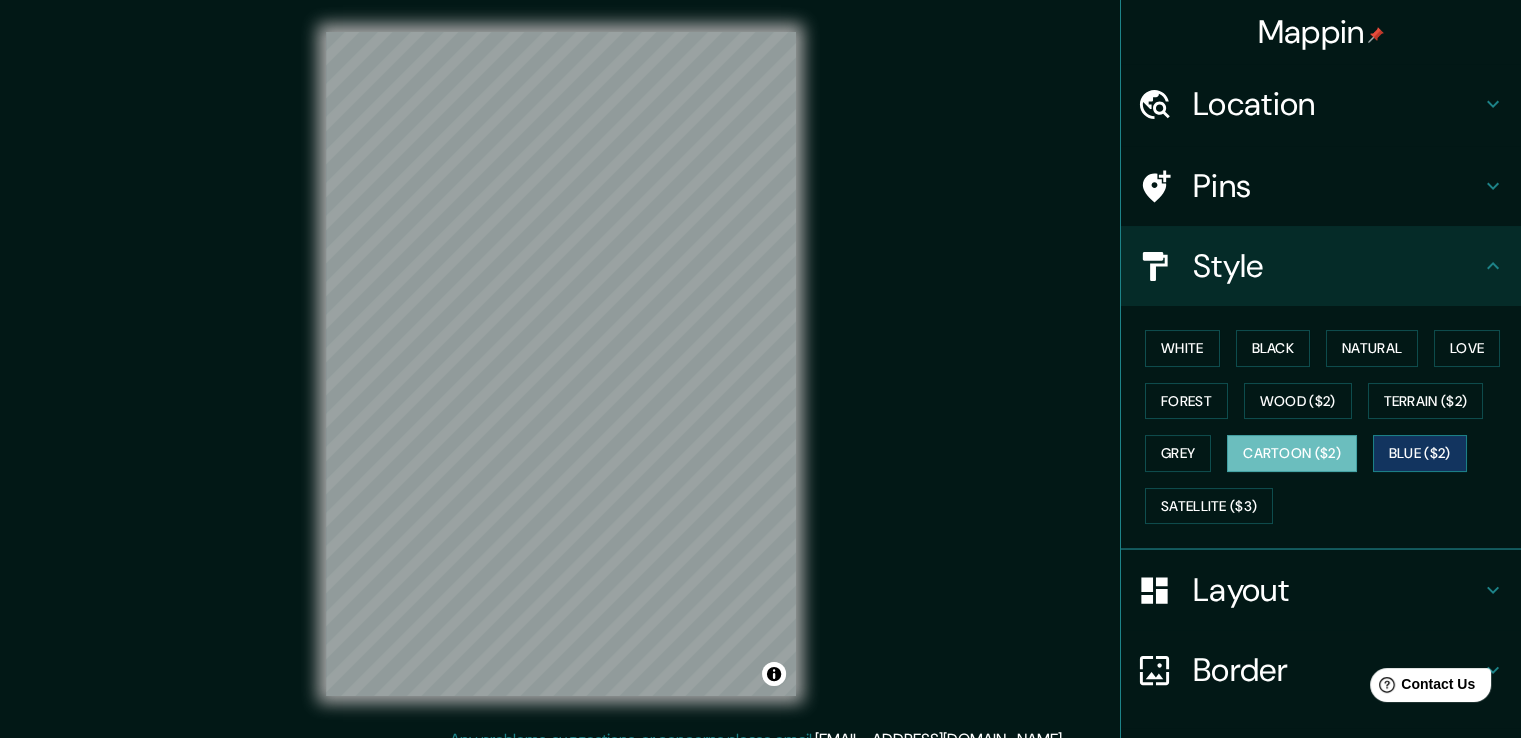 click on "Blue ($2)" at bounding box center [1420, 453] 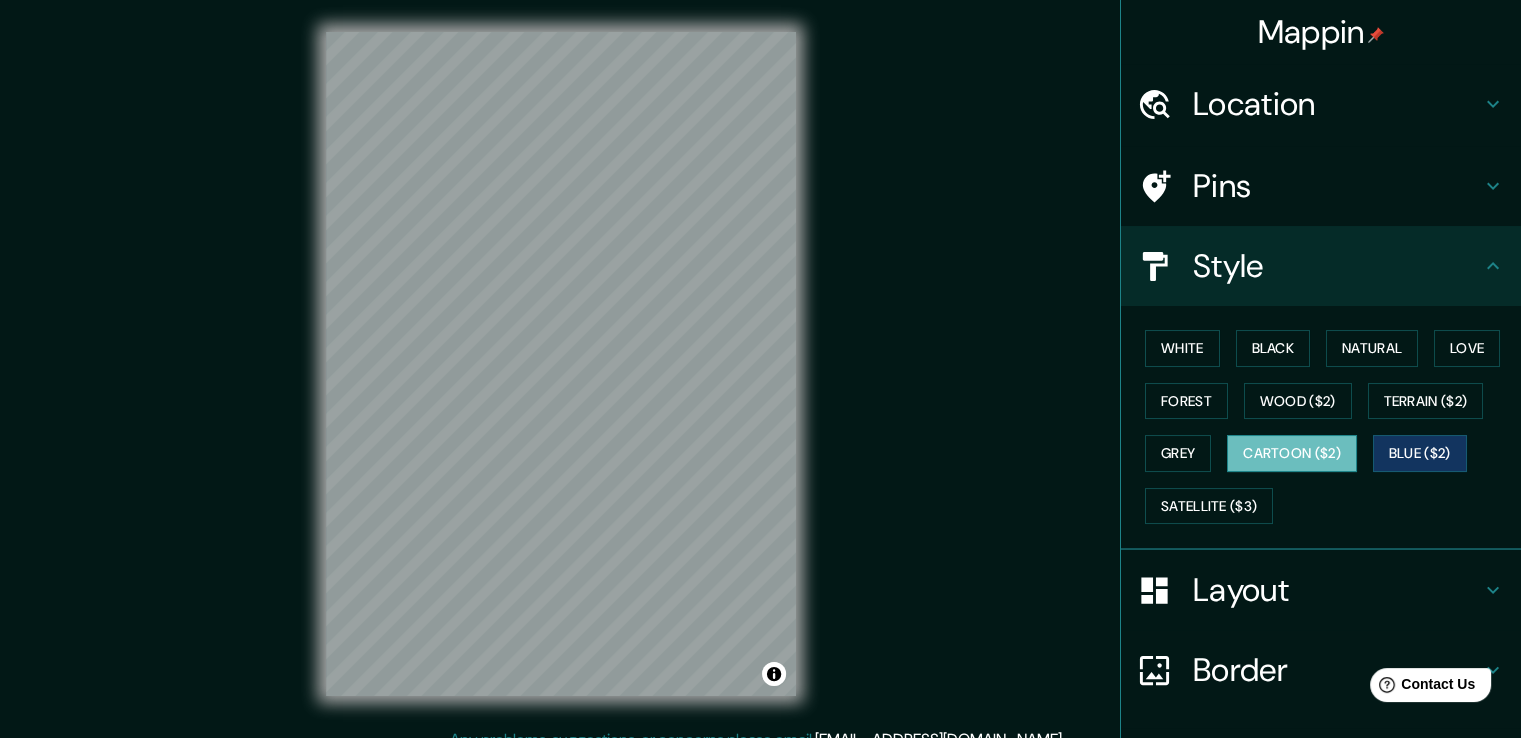 click on "Cartoon ($2)" at bounding box center [1292, 453] 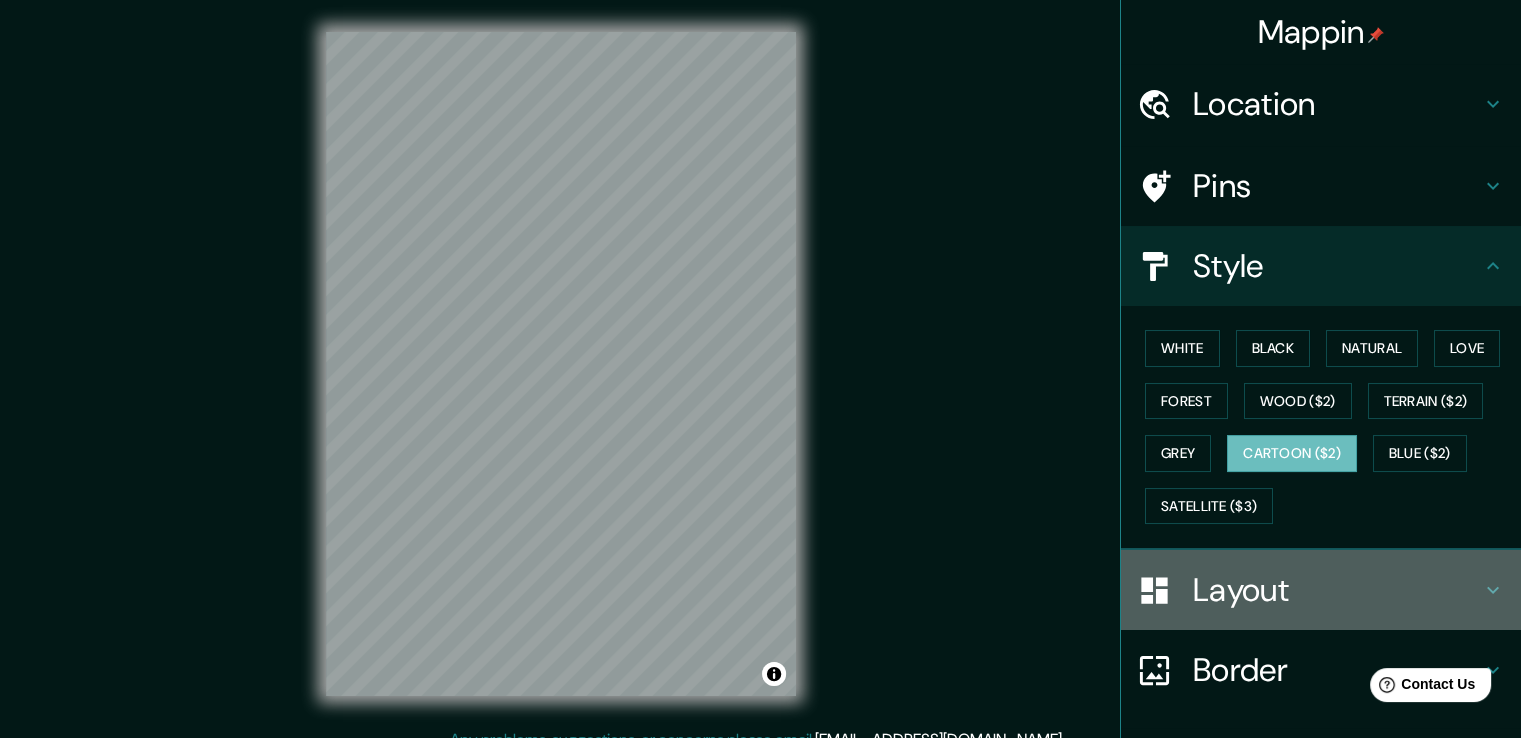 click on "Layout" at bounding box center (1337, 590) 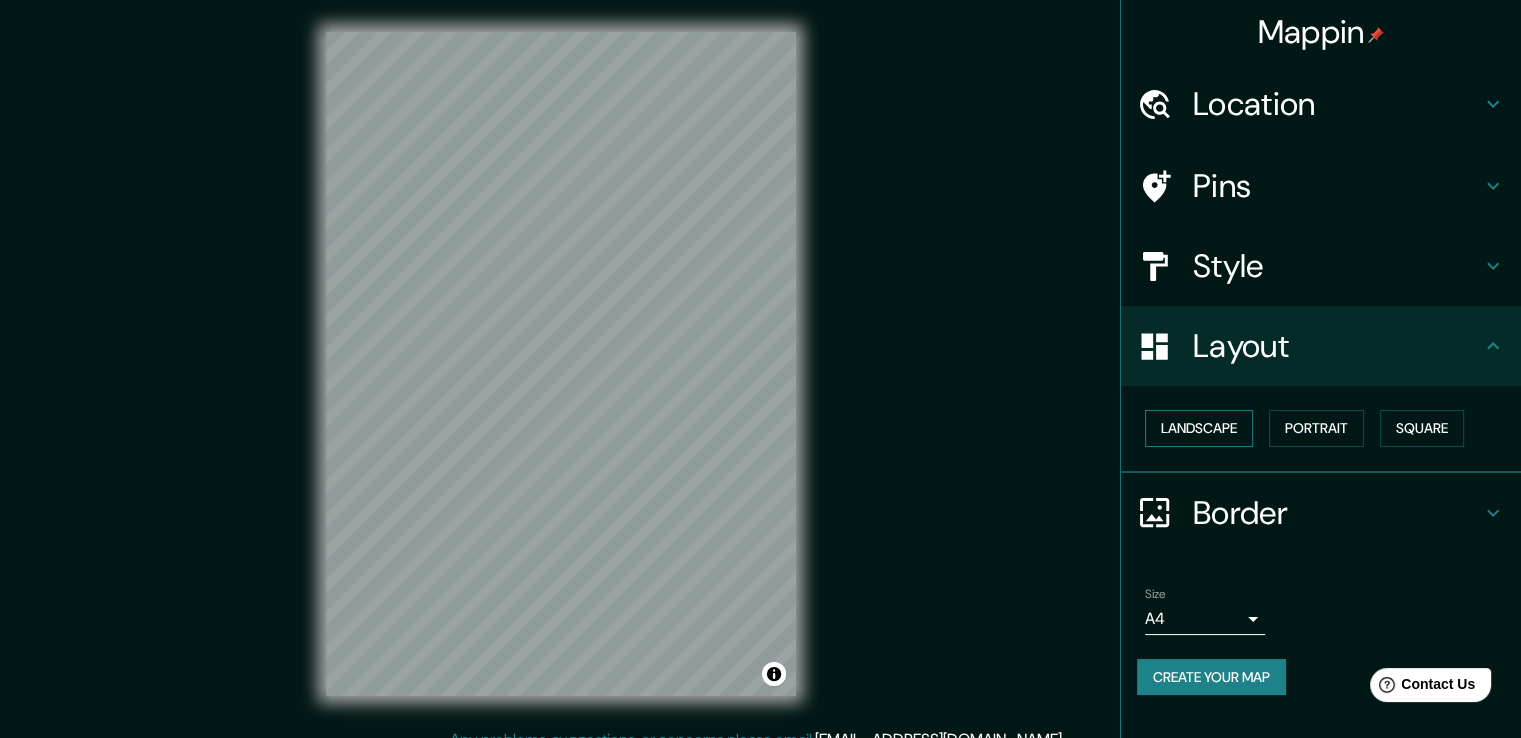 click on "Landscape" at bounding box center [1199, 428] 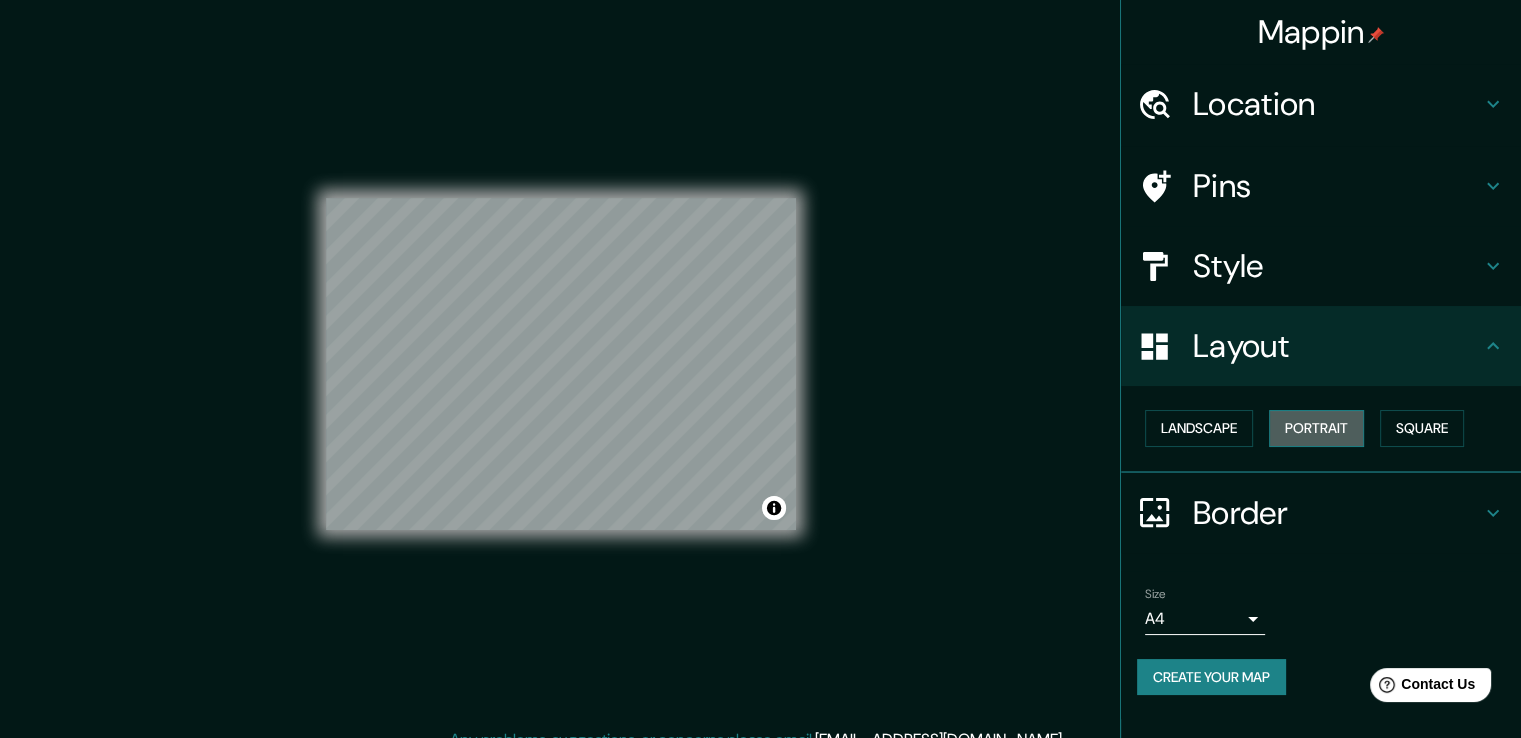 click on "Portrait" at bounding box center (1316, 428) 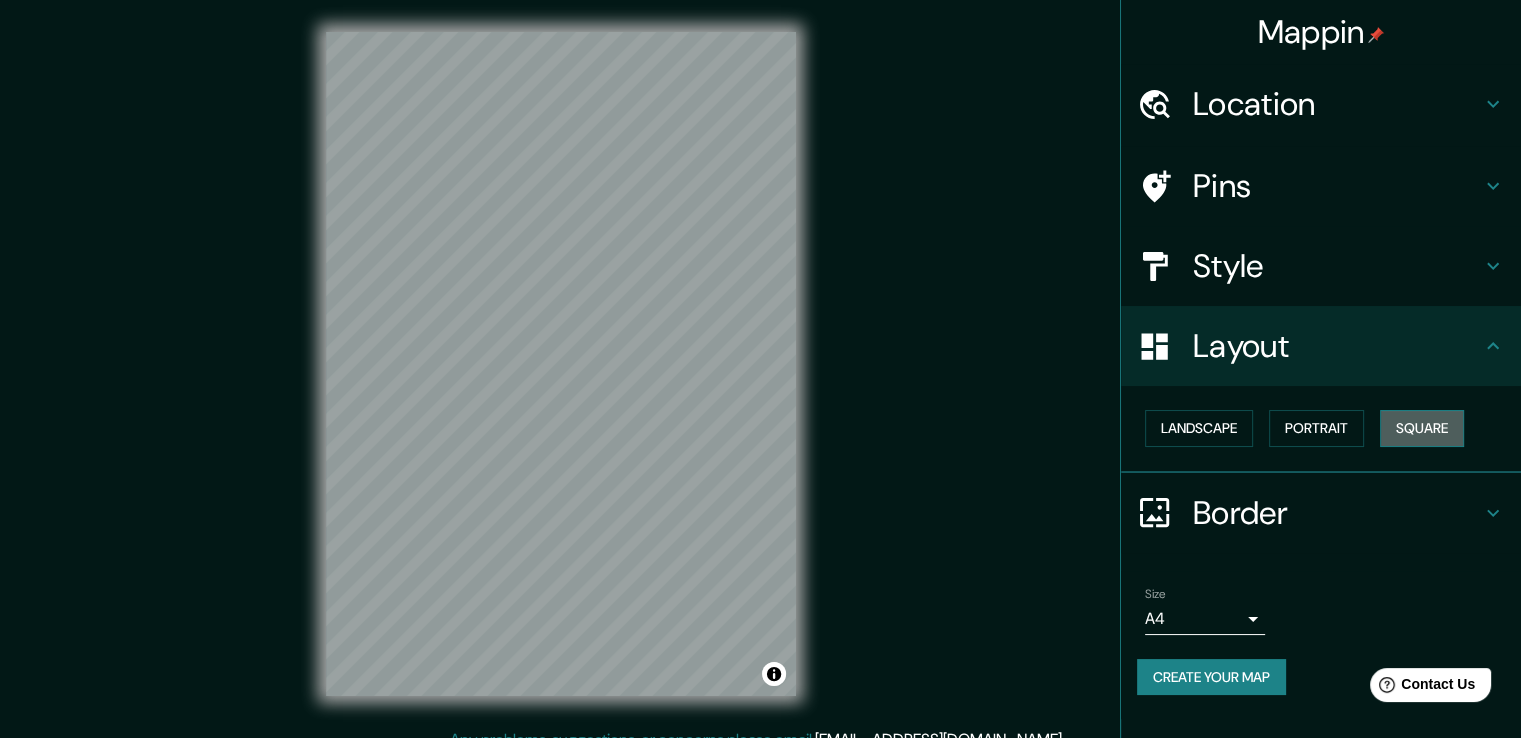 click on "Square" at bounding box center [1422, 428] 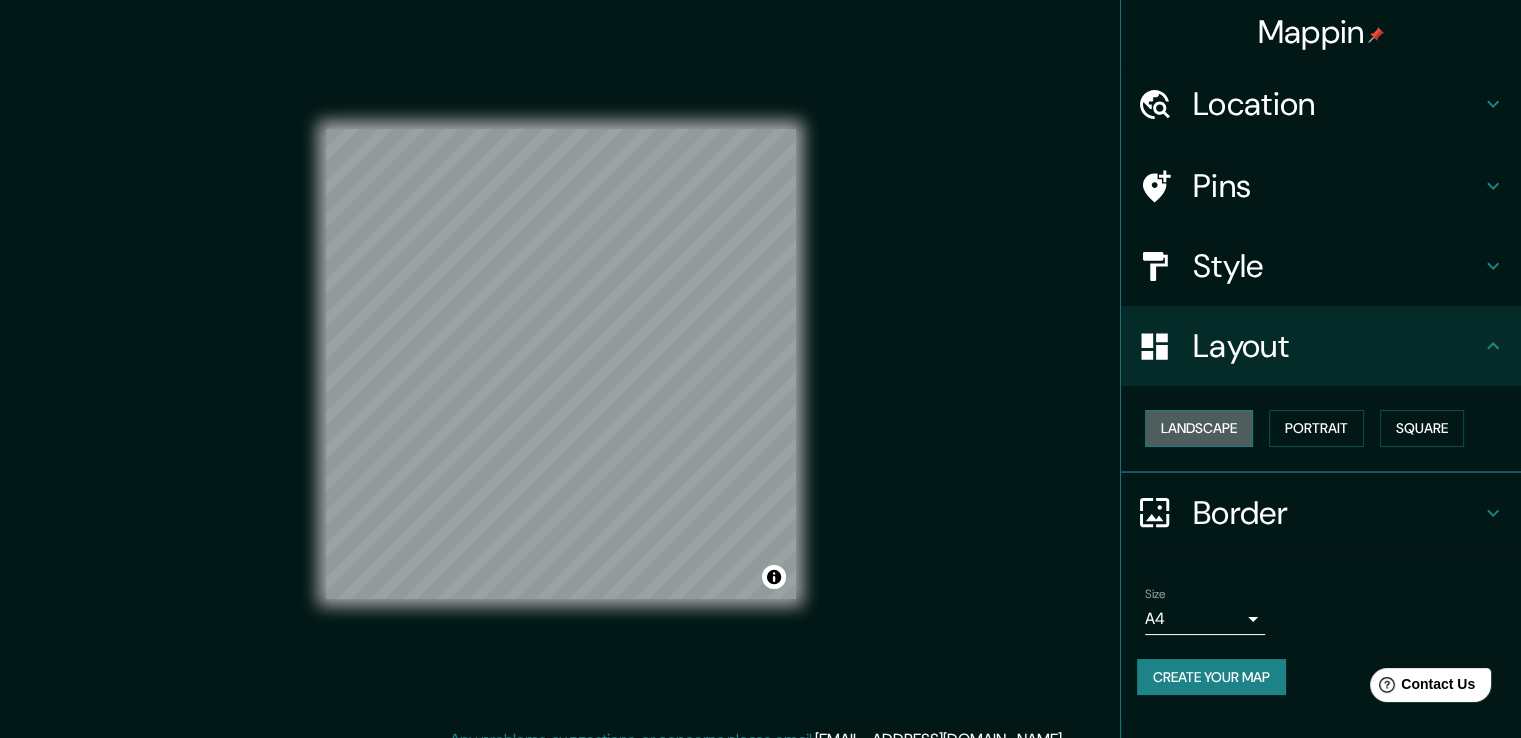 click on "Landscape" at bounding box center (1199, 428) 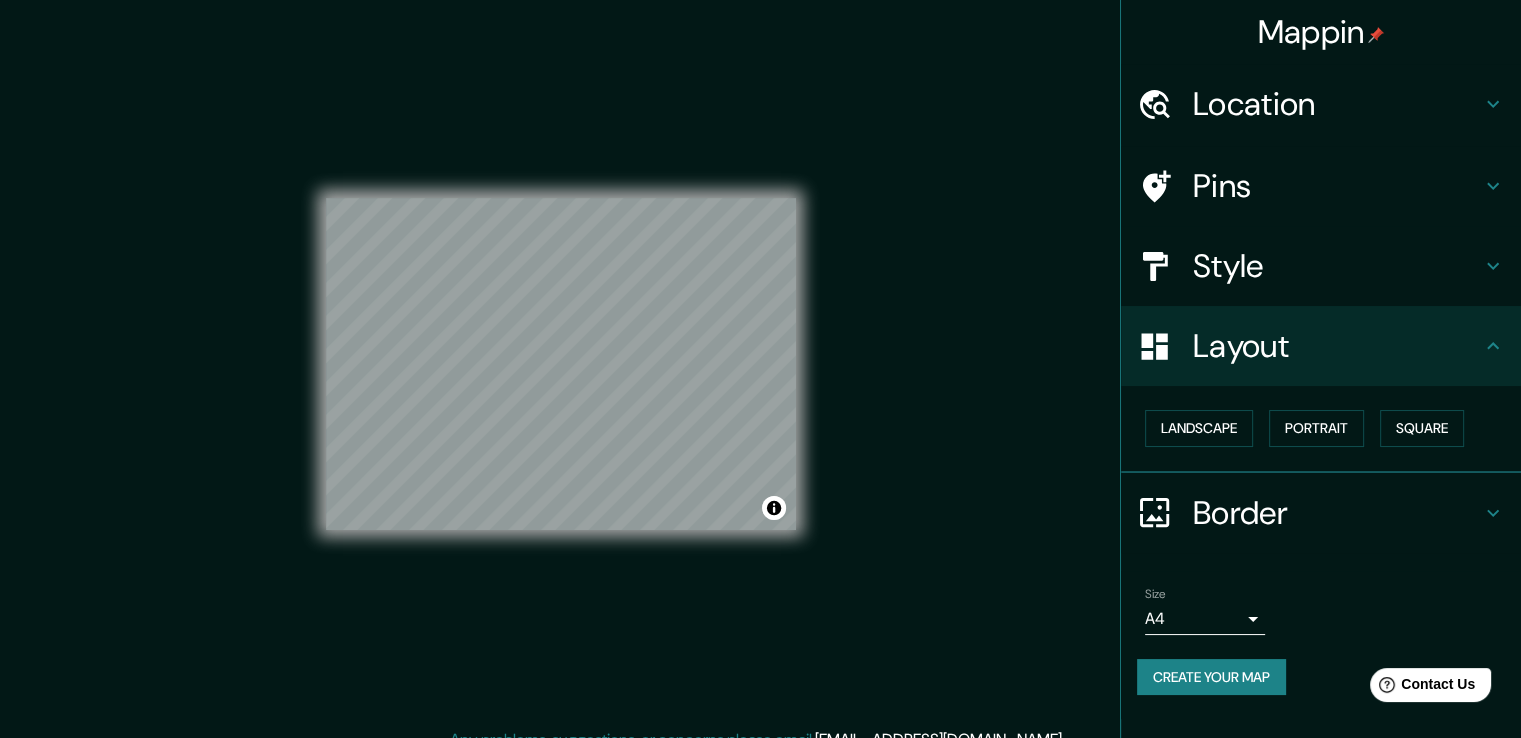 click on "Landscape [GEOGRAPHIC_DATA]" at bounding box center [1329, 428] 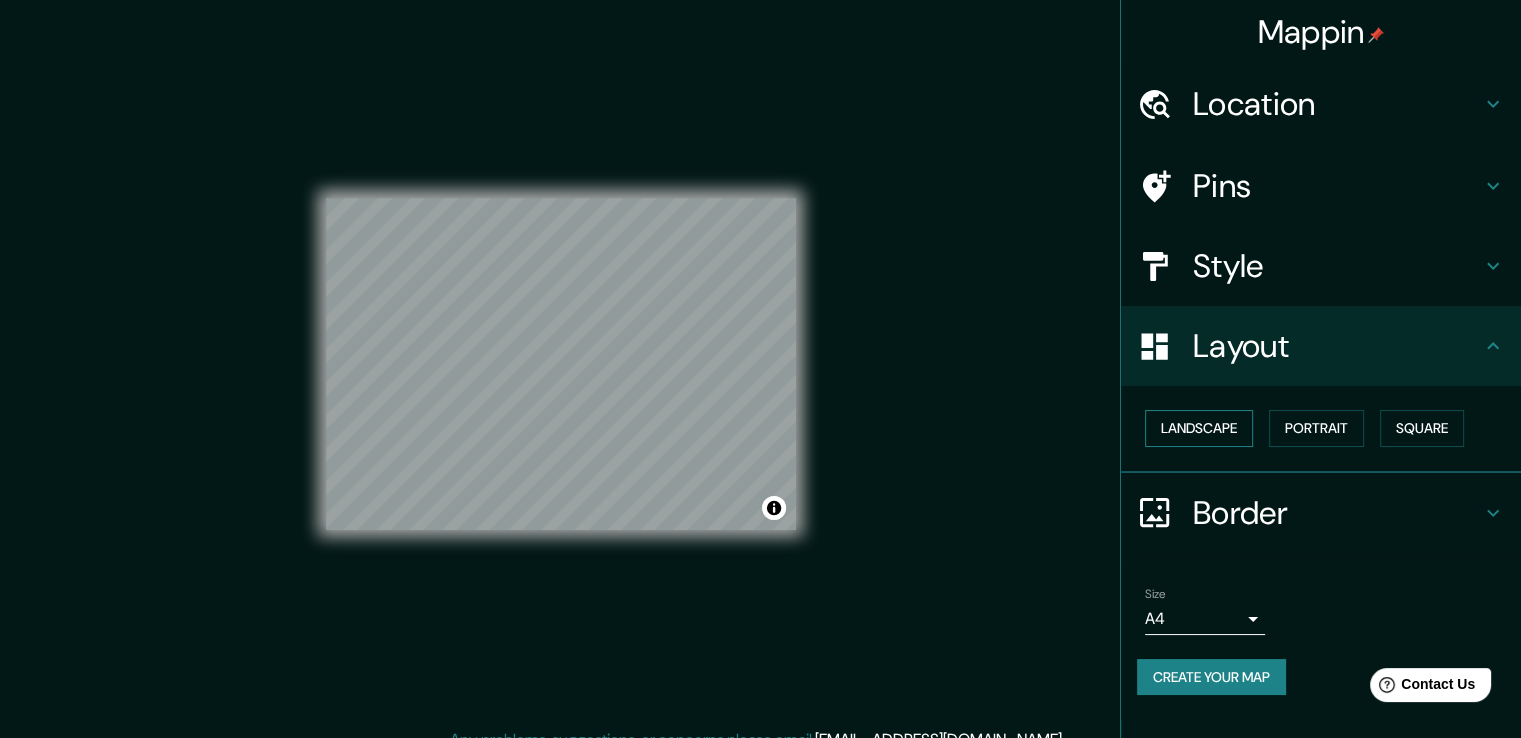 click on "Landscape" at bounding box center [1199, 428] 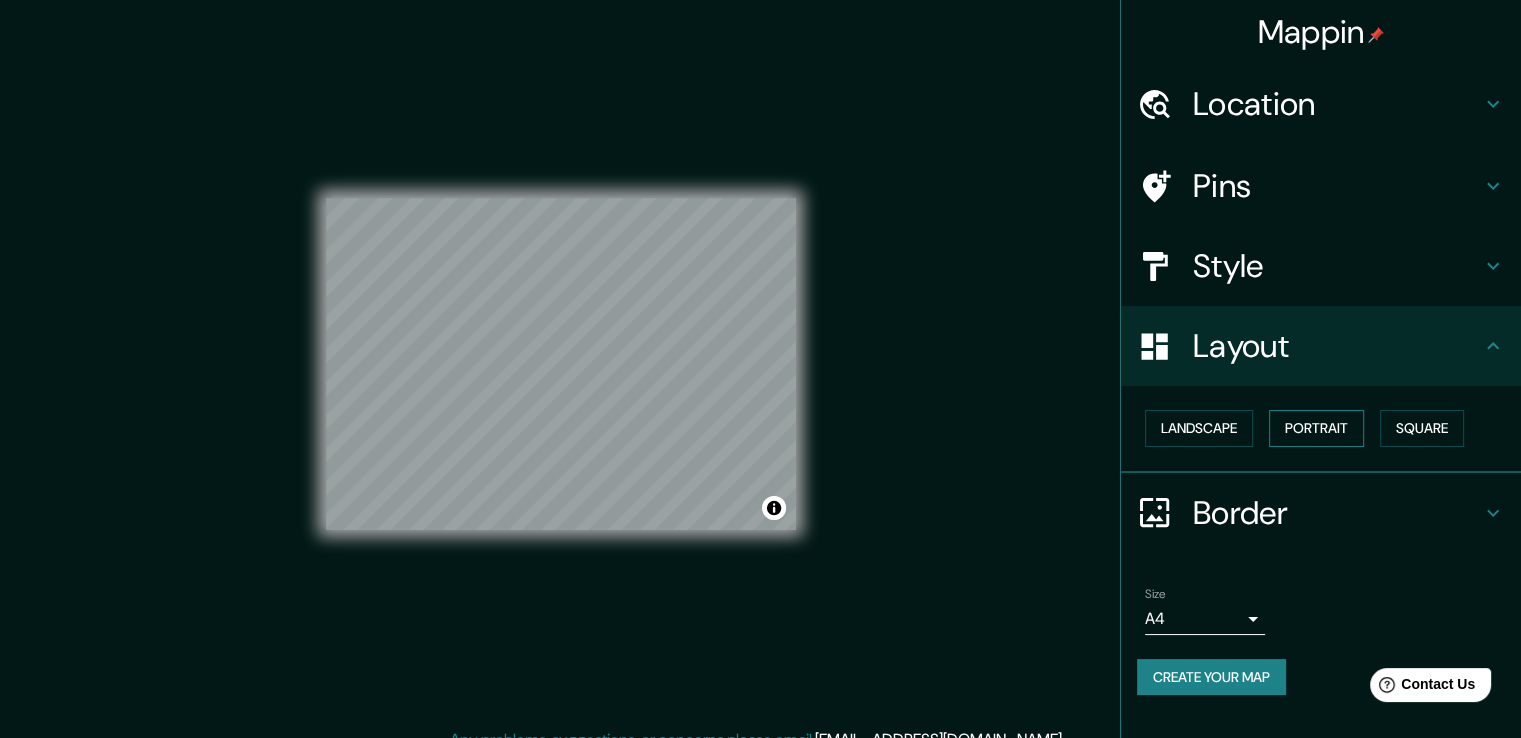 click on "Portrait" at bounding box center [1316, 428] 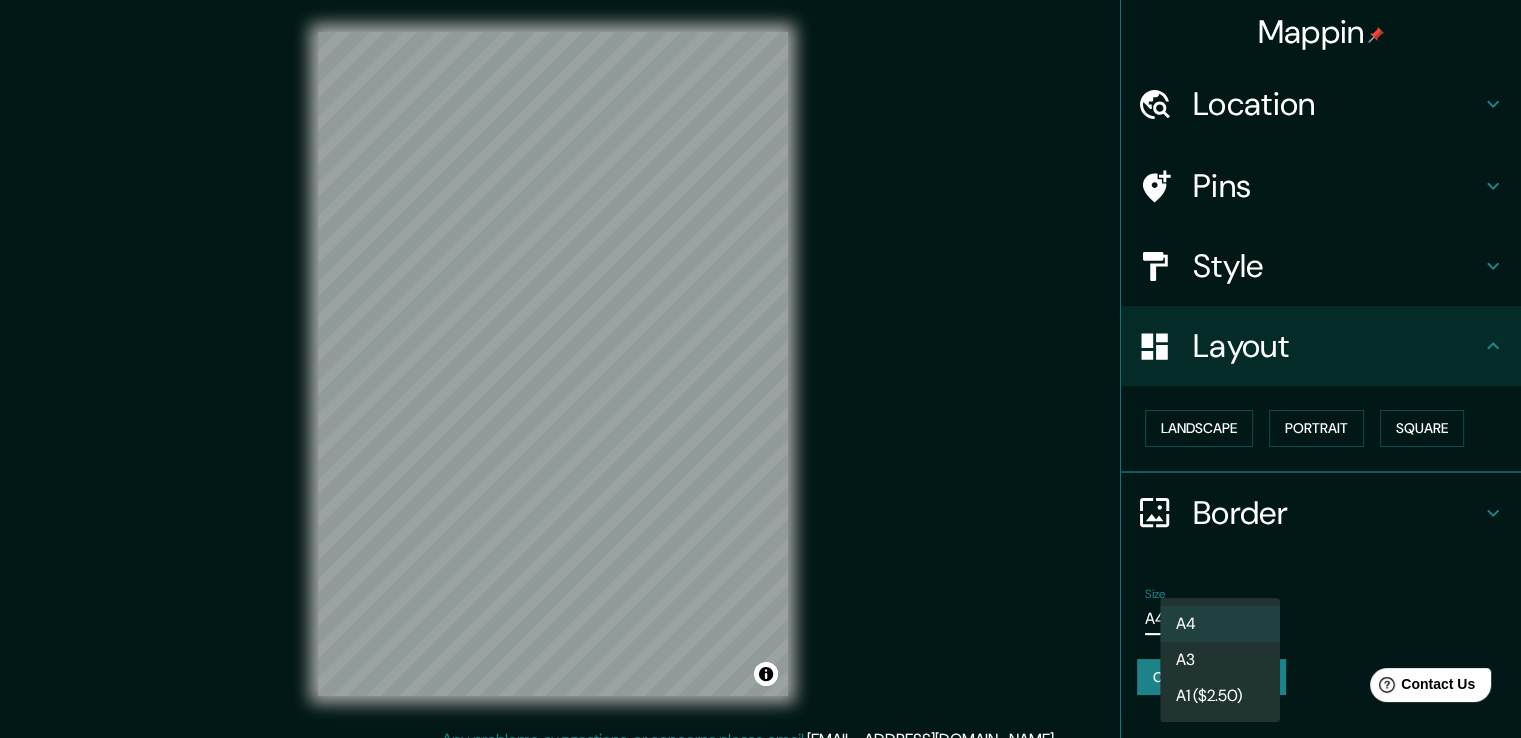 click on "Mappin Location [GEOGRAPHIC_DATA], [GEOGRAPHIC_DATA][PERSON_NAME], [GEOGRAPHIC_DATA] Pins Style Layout Landscape Portrait Square Border Choose a border.  Hint : you can make layers of the frame opaque to create some cool effects. None Simple Transparent Fancy Size A4 single Create your map © Mapbox   © OpenStreetMap   Improve this map Any problems, suggestions, or concerns please email    [EMAIL_ADDRESS][DOMAIN_NAME] . . . A4 A3 A1 ($2.50)" at bounding box center (760, 369) 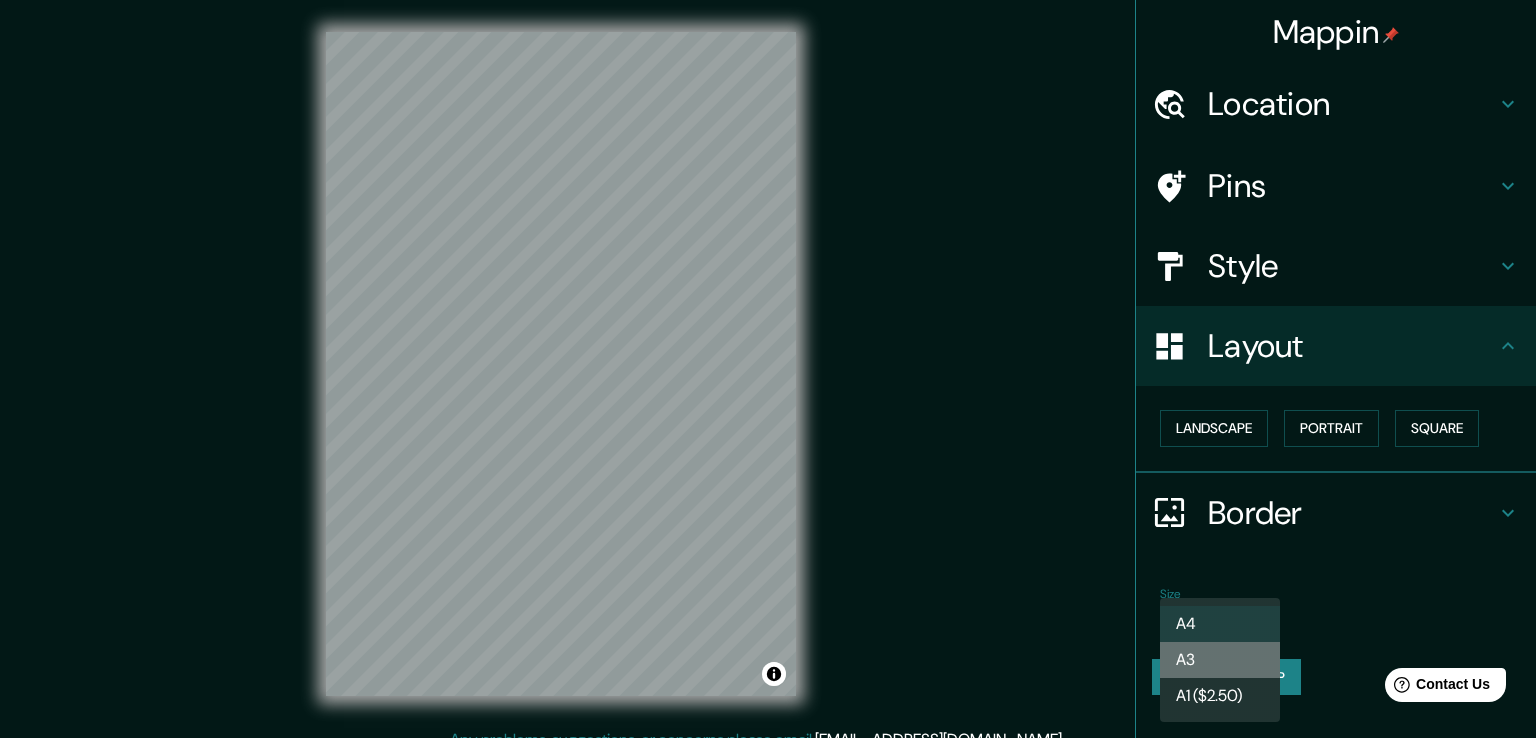 click on "A3" at bounding box center (1220, 660) 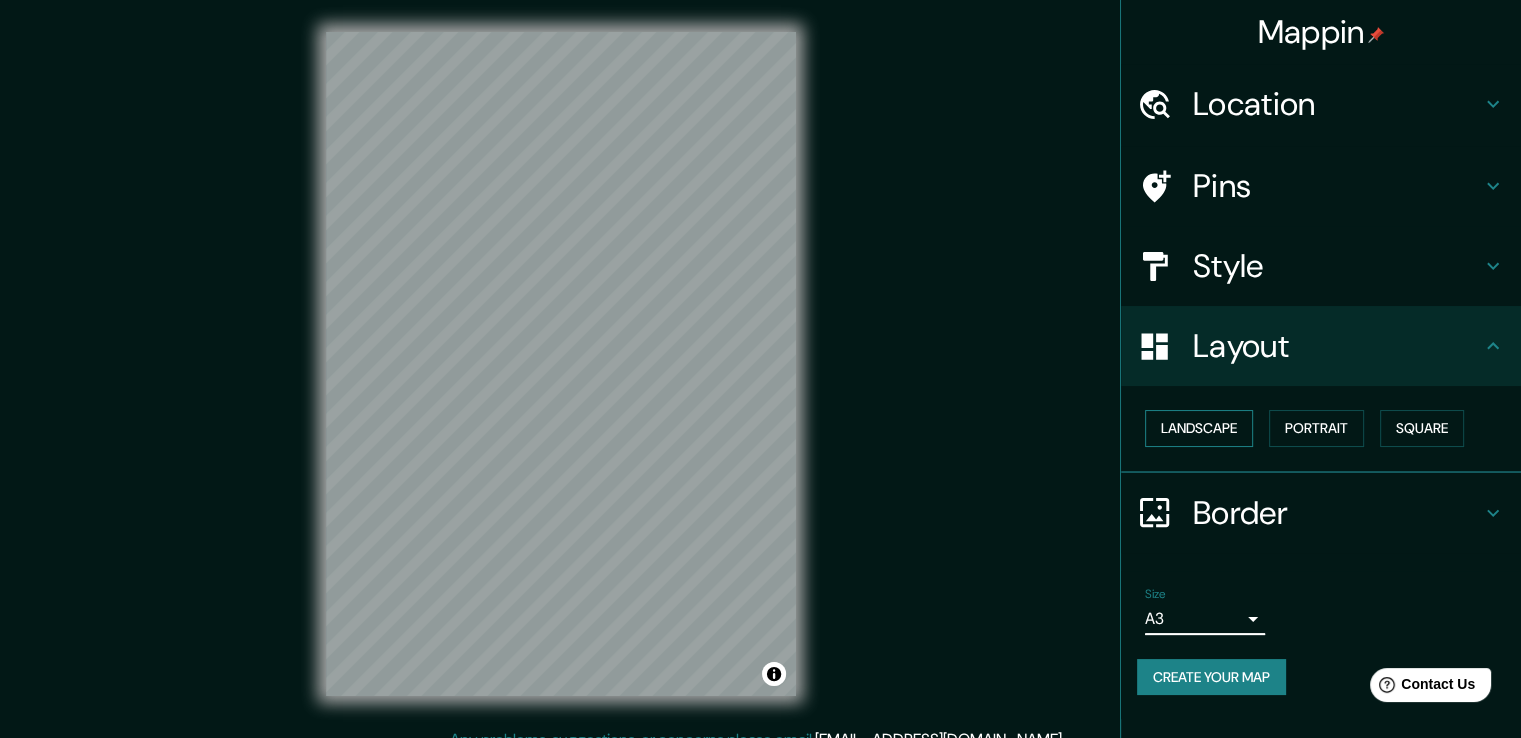 click on "Landscape" at bounding box center [1199, 428] 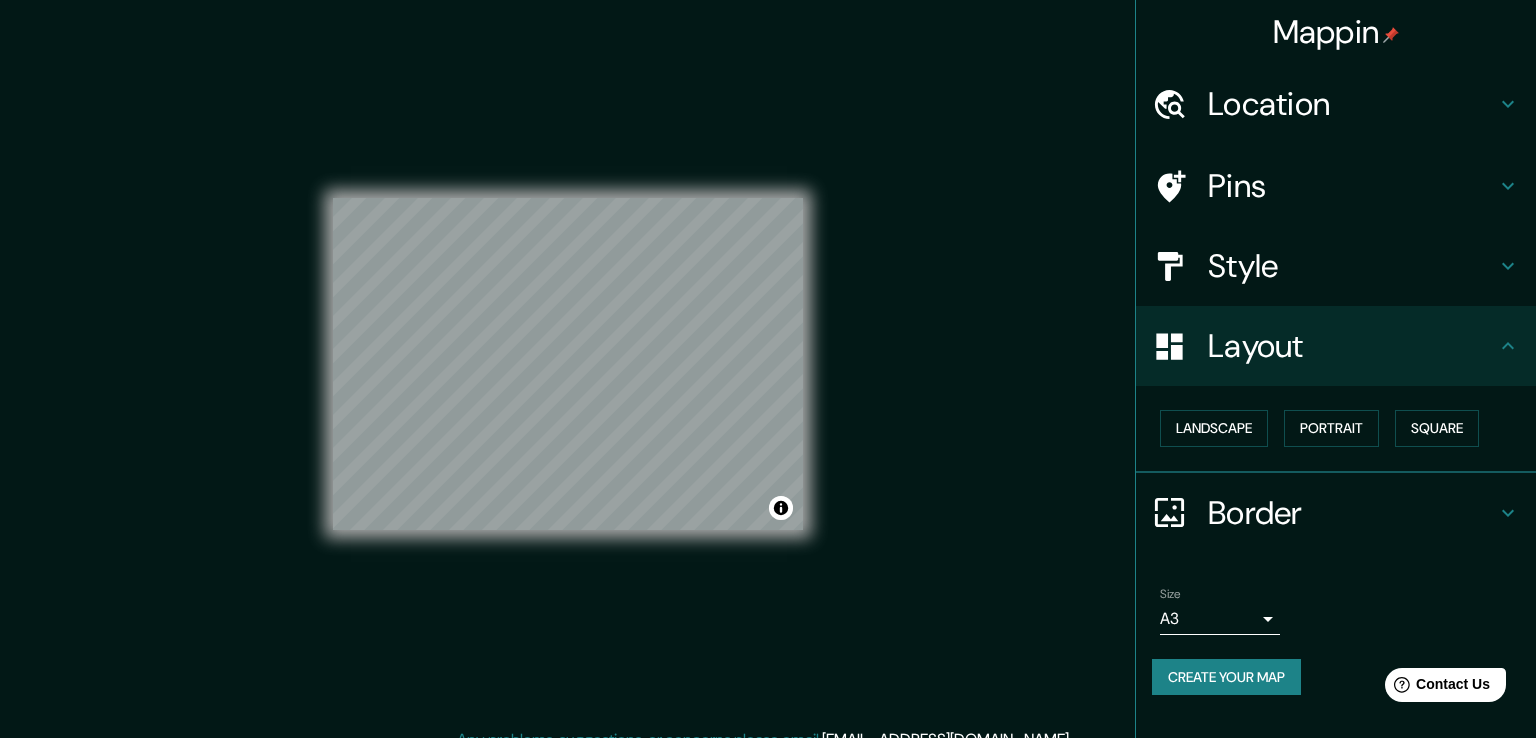 click on "Mappin Location [GEOGRAPHIC_DATA], [GEOGRAPHIC_DATA][PERSON_NAME], [GEOGRAPHIC_DATA] Pins Style Layout Landscape Portrait Square Border Choose a border.  Hint : you can make layers of the frame opaque to create some cool effects. None Simple Transparent Fancy Size A3 a4 Create your map © Mapbox   © OpenStreetMap   Improve this map Any problems, suggestions, or concerns please email    [EMAIL_ADDRESS][DOMAIN_NAME] . . ." at bounding box center [768, 369] 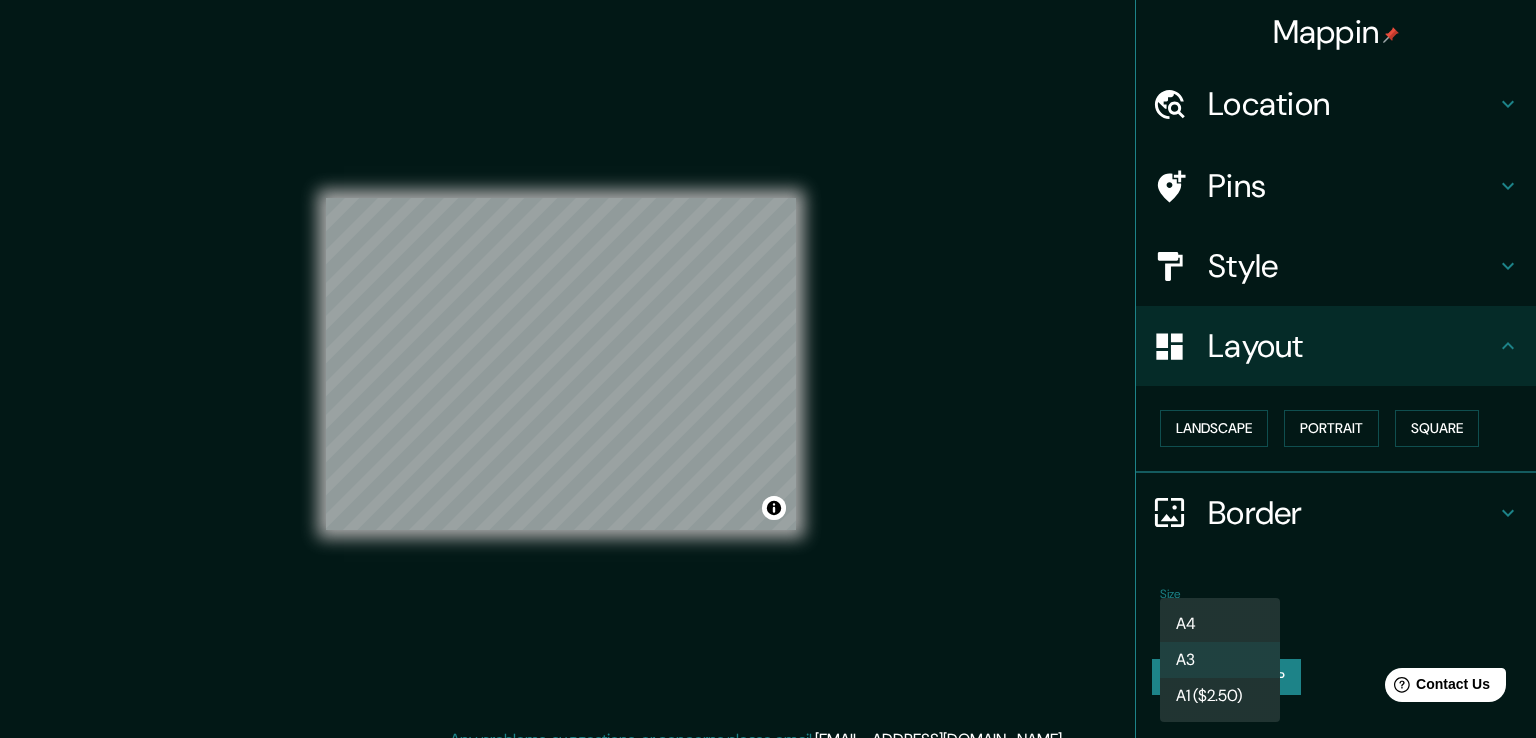 click on "A1 ($2.50)" at bounding box center (1220, 696) 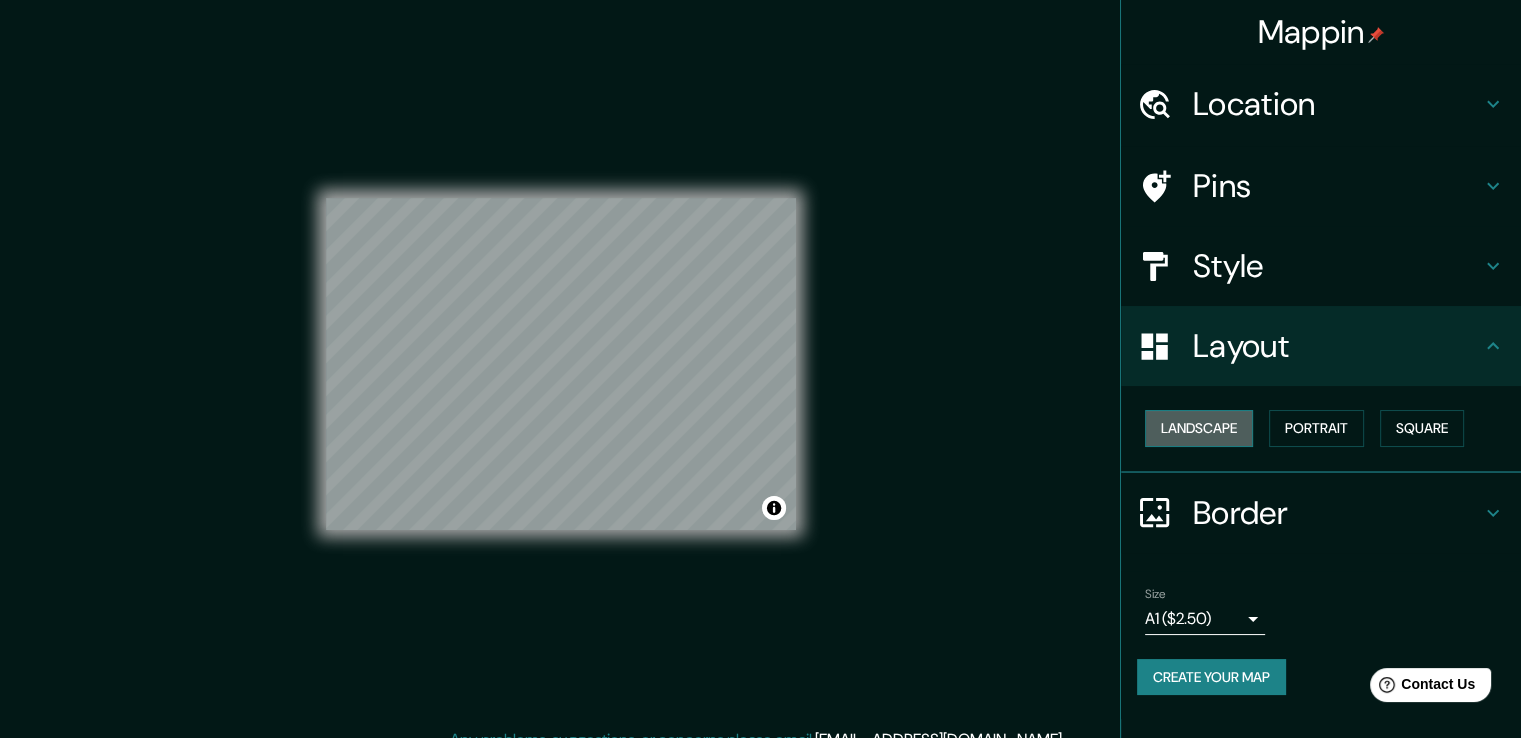 click on "Landscape" at bounding box center (1199, 428) 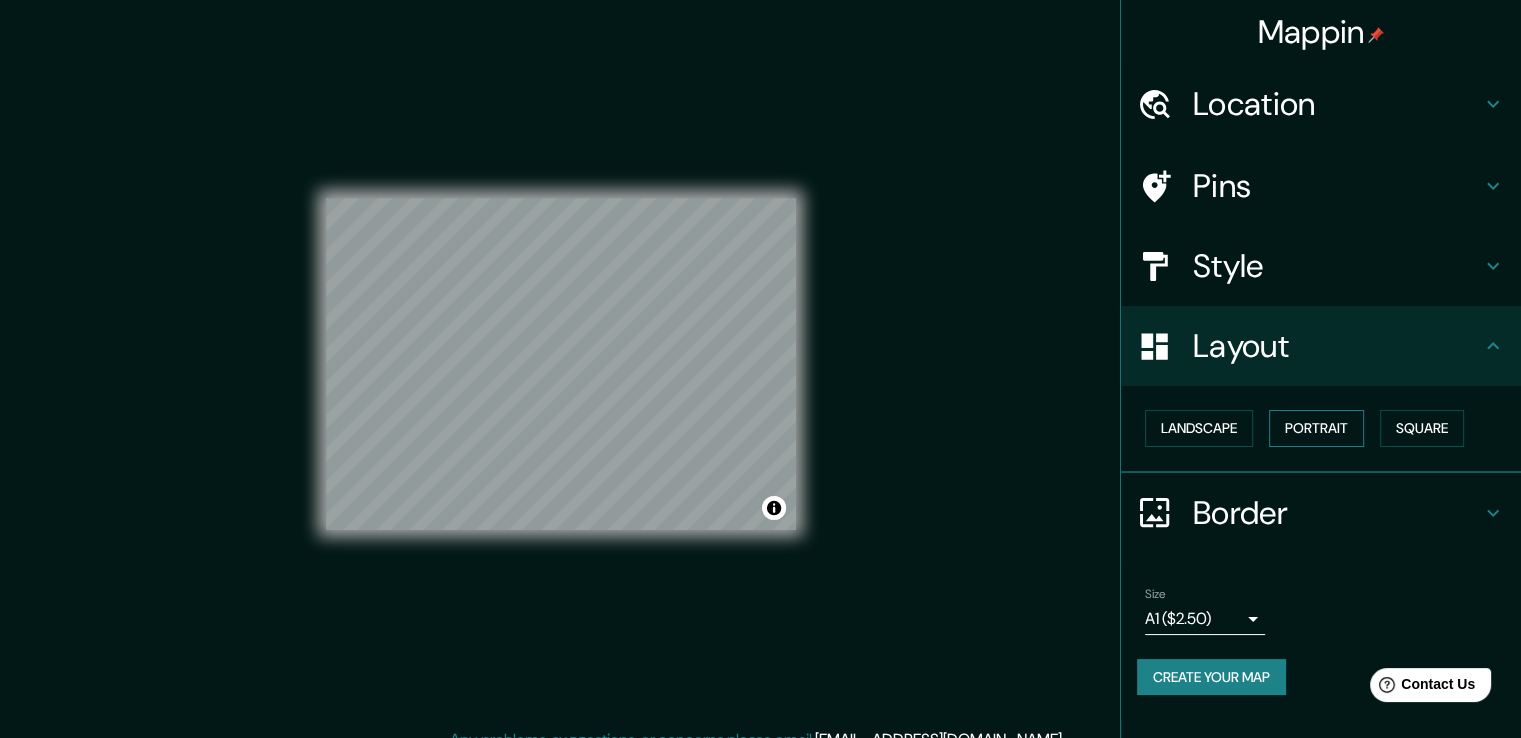 click on "Portrait" at bounding box center [1316, 428] 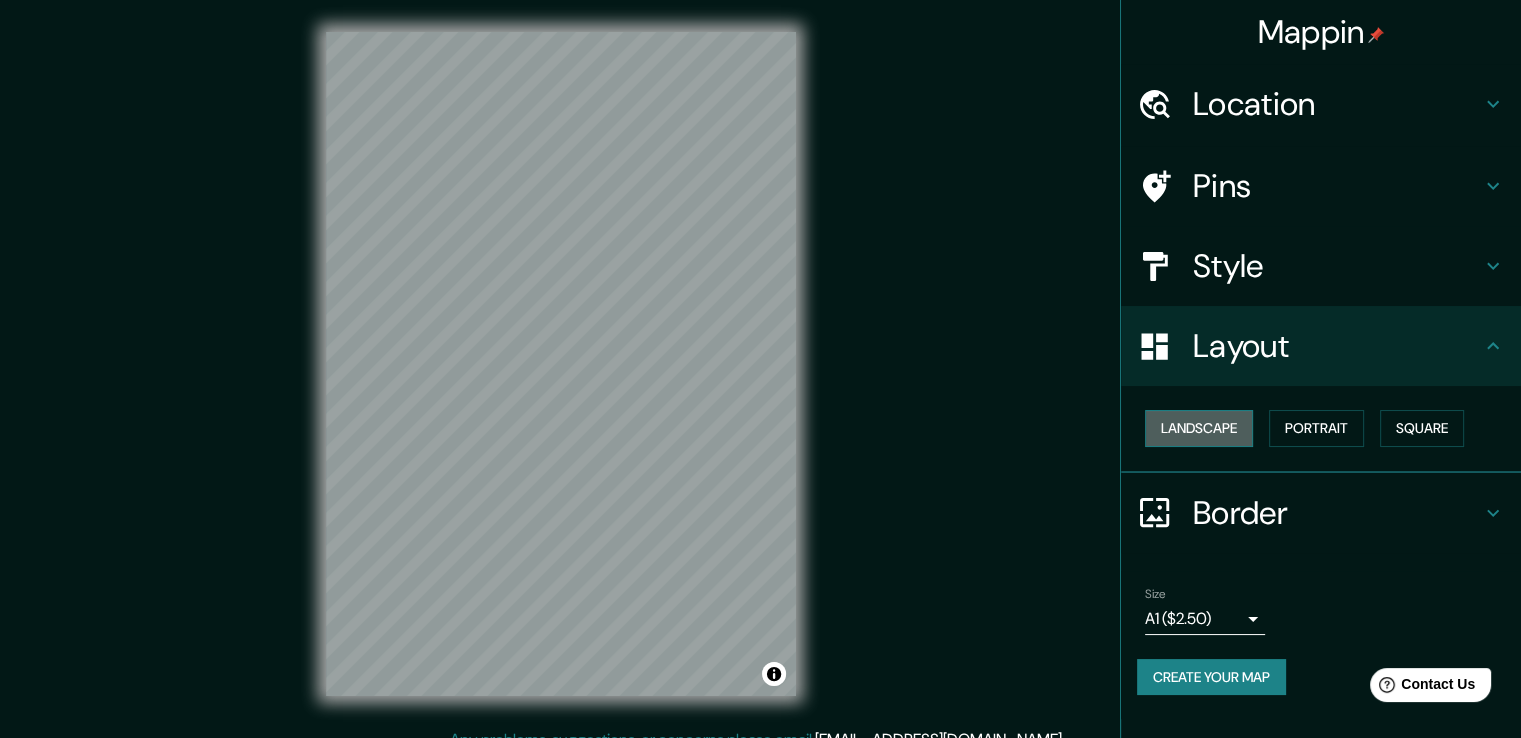 click on "Landscape" at bounding box center (1199, 428) 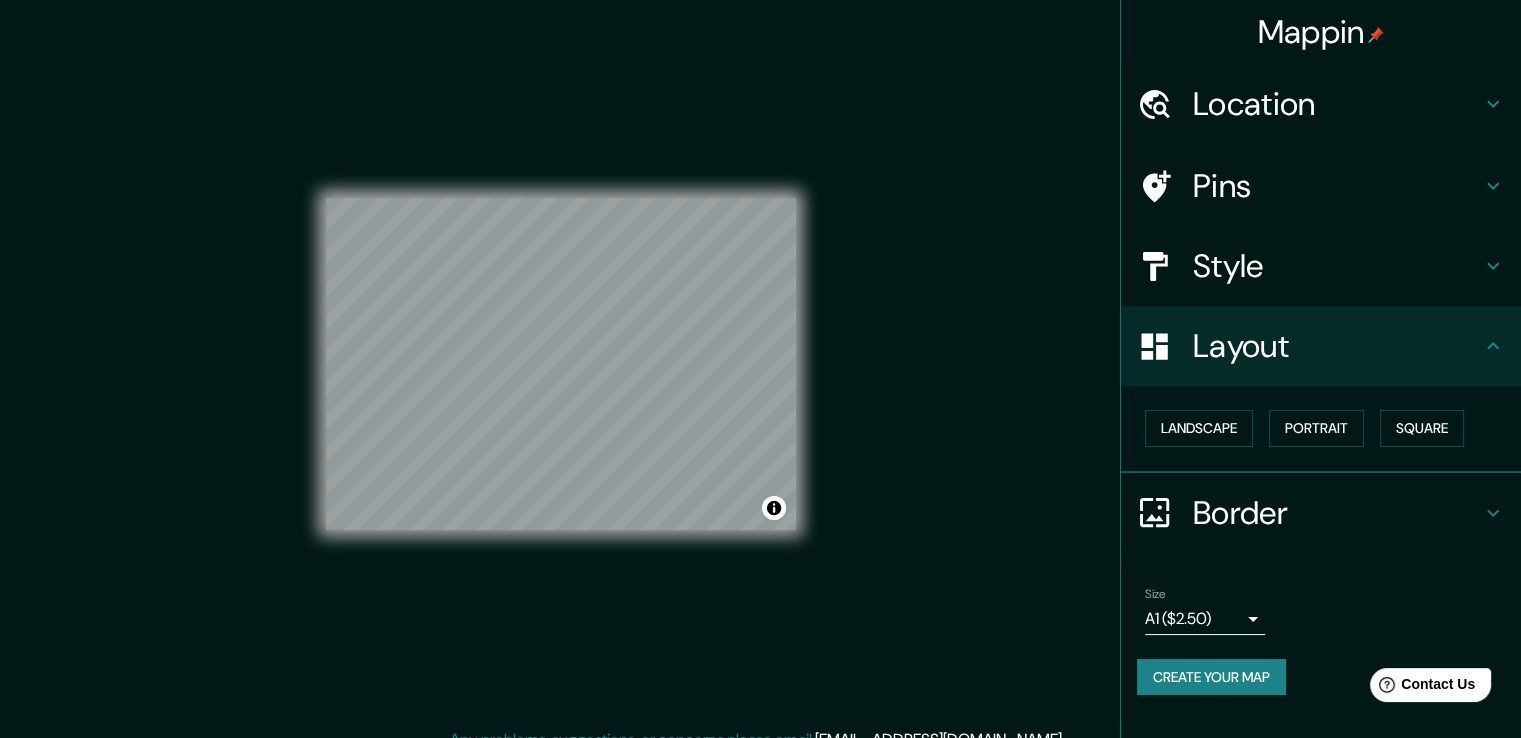 click on "Mappin Location [GEOGRAPHIC_DATA], [GEOGRAPHIC_DATA][PERSON_NAME], [GEOGRAPHIC_DATA] Pins Style Layout Landscape Portrait Square Border Choose a border.  Hint : you can make layers of the frame opaque to create some cool effects. None Simple Transparent Fancy Size A1 ($2.50) a3 Create your map © Mapbox   © OpenStreetMap   Improve this map Any problems, suggestions, or concerns please email    [EMAIL_ADDRESS][DOMAIN_NAME] . . ." at bounding box center [760, 369] 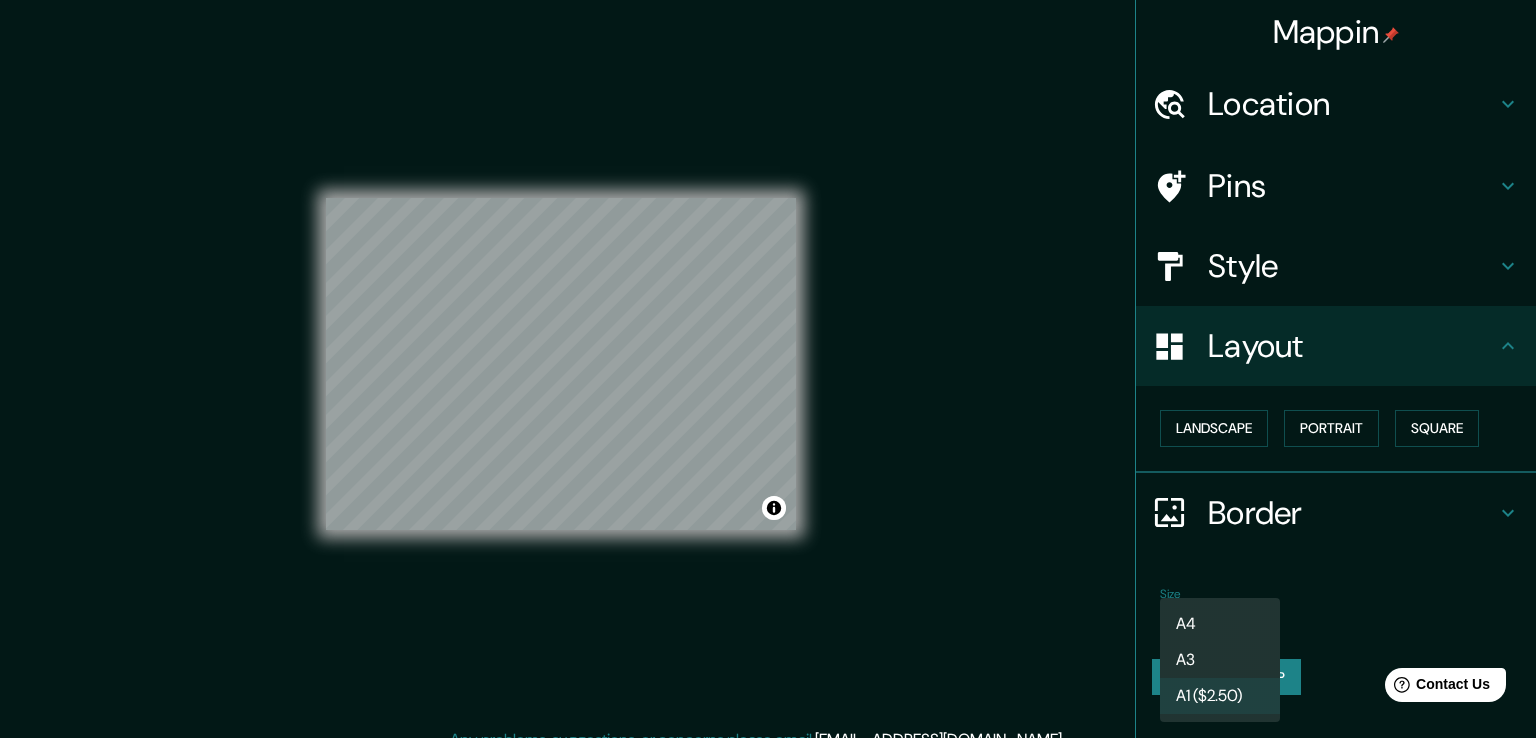 click on "A3" at bounding box center [1220, 660] 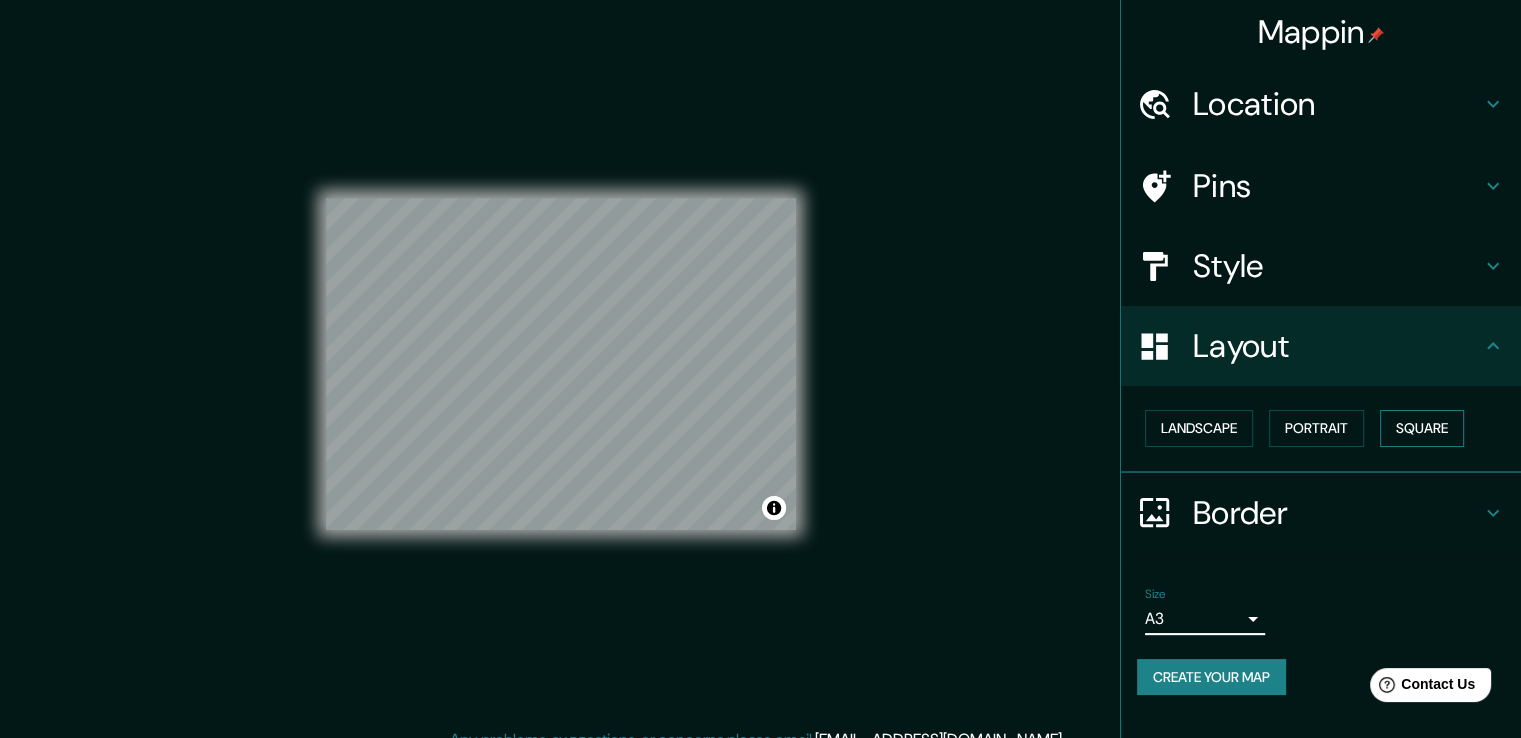 click on "Square" at bounding box center [1422, 428] 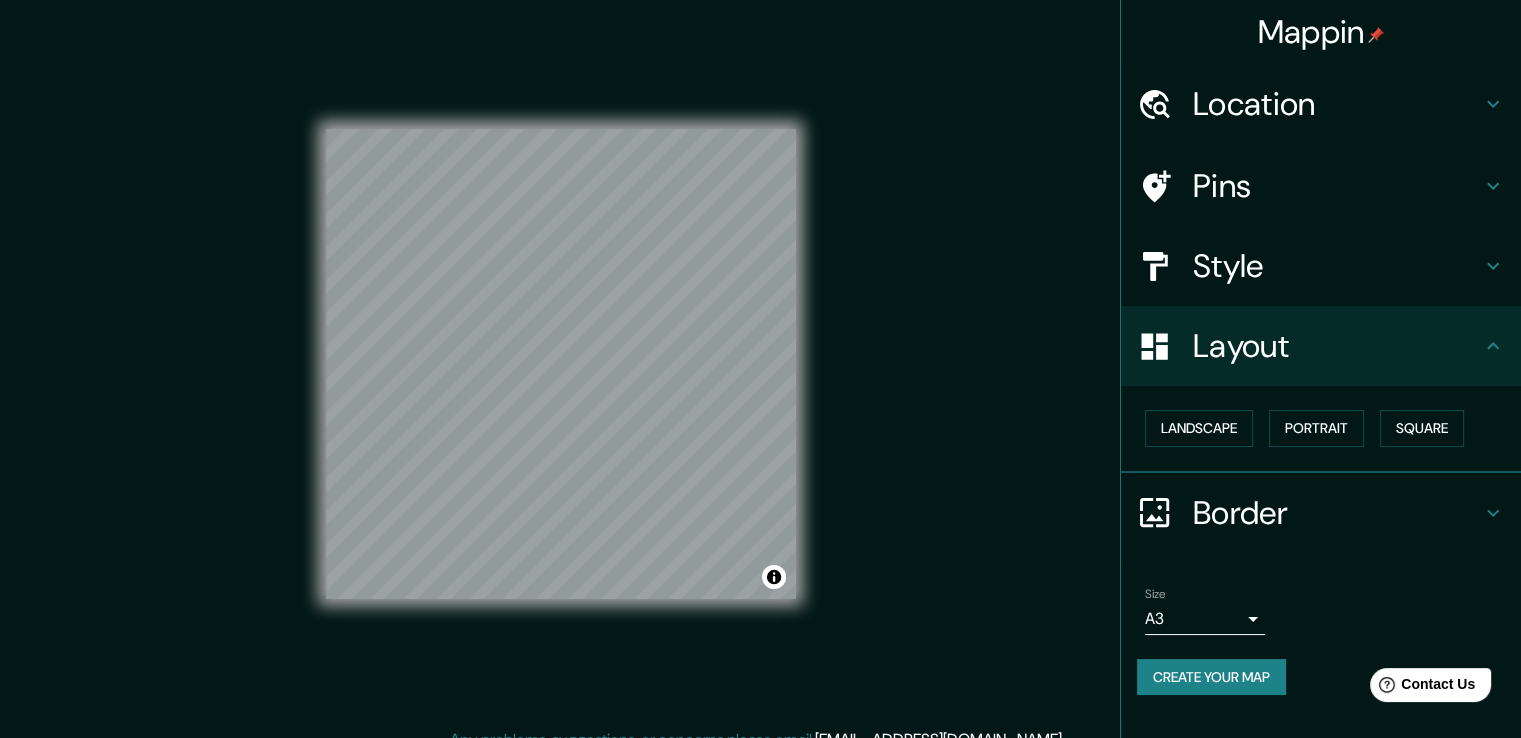 click on "Landscape [GEOGRAPHIC_DATA]" at bounding box center (1329, 428) 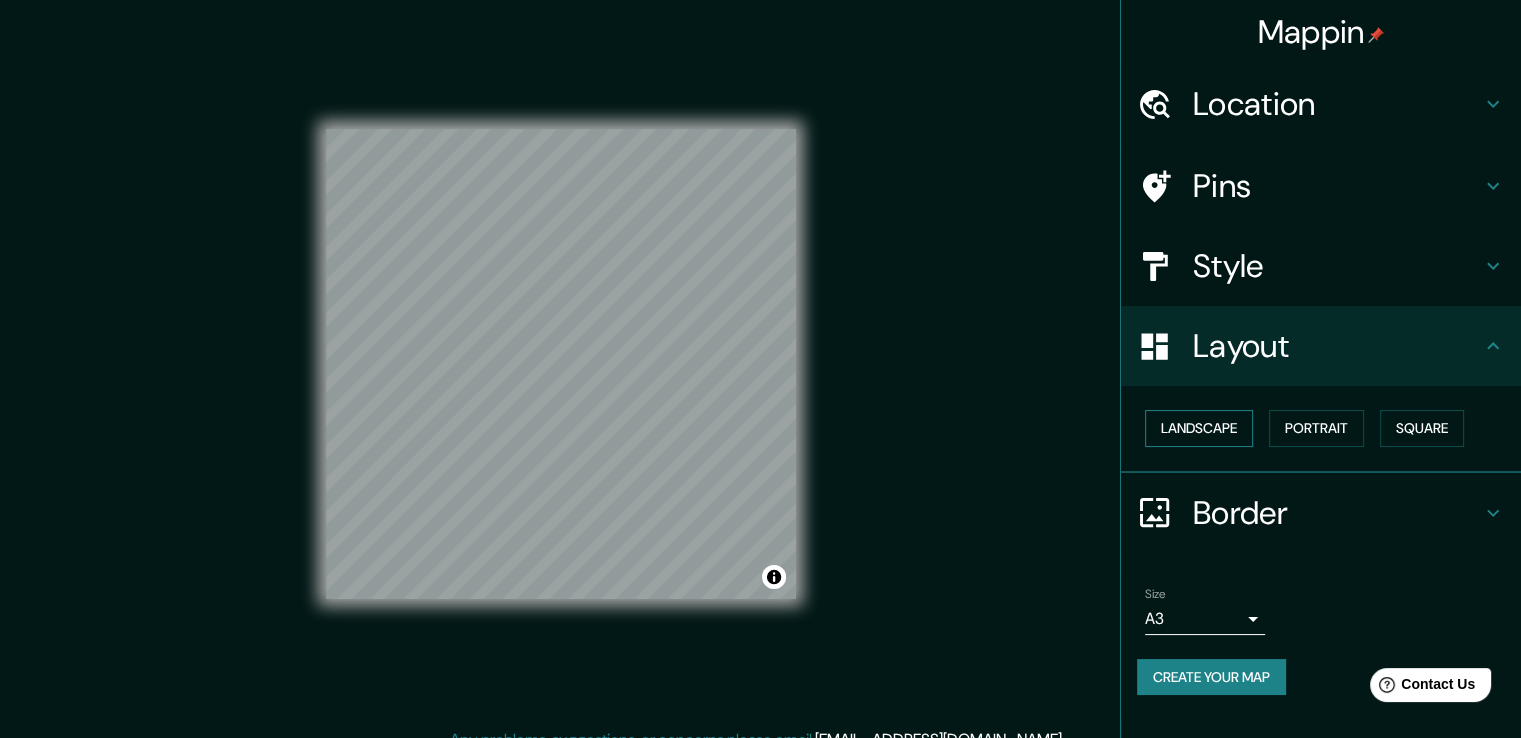 click on "Landscape" at bounding box center (1199, 428) 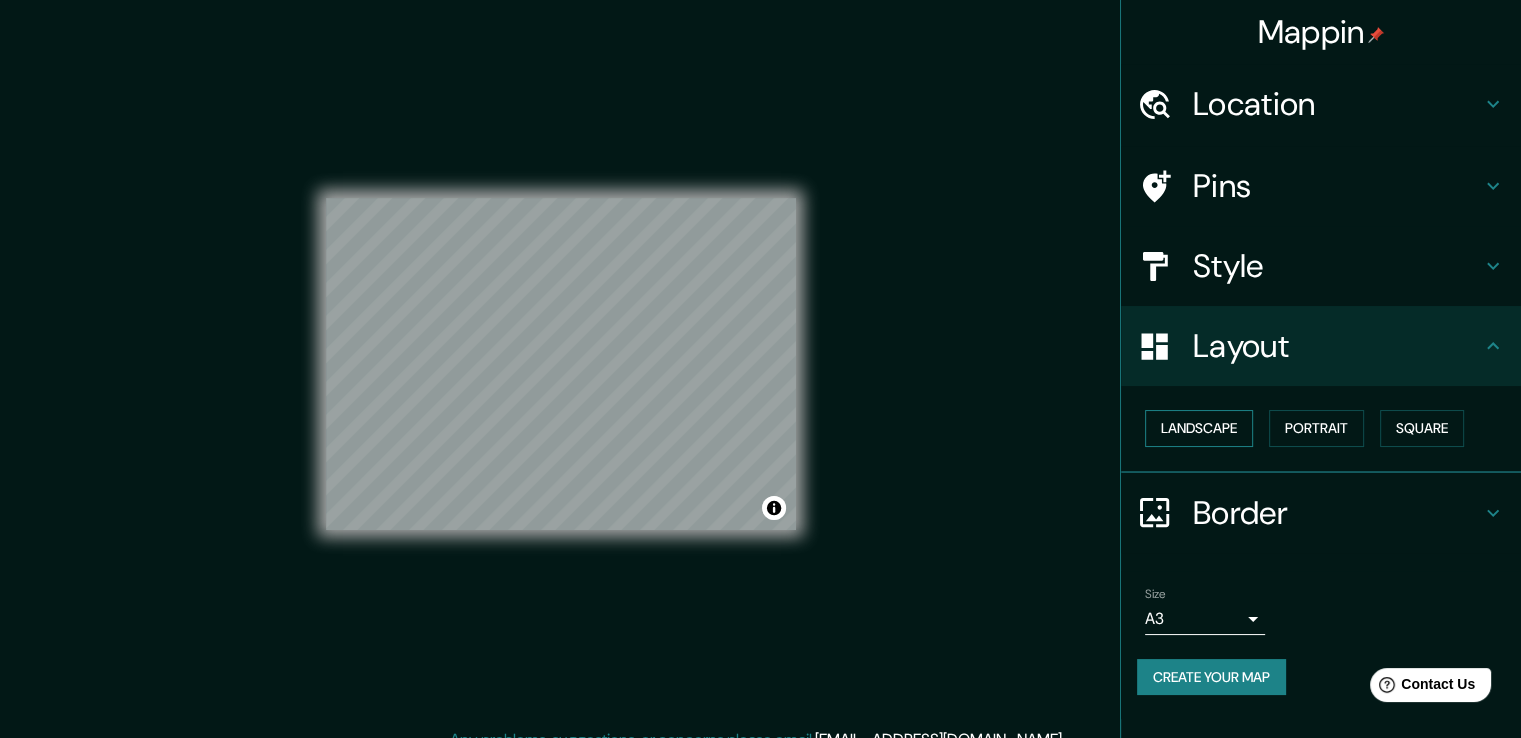 click on "Landscape" at bounding box center [1199, 428] 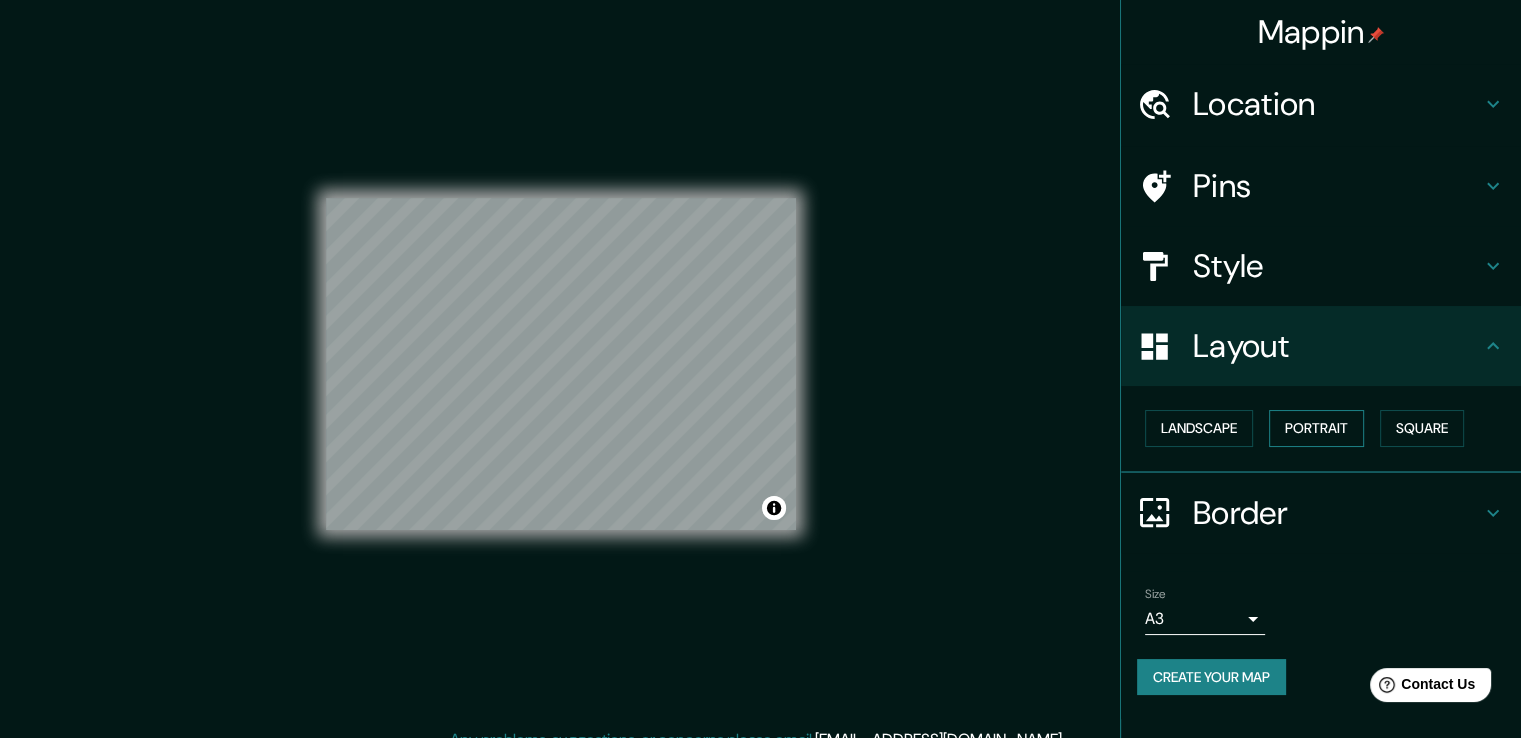 click on "Portrait" at bounding box center [1316, 428] 